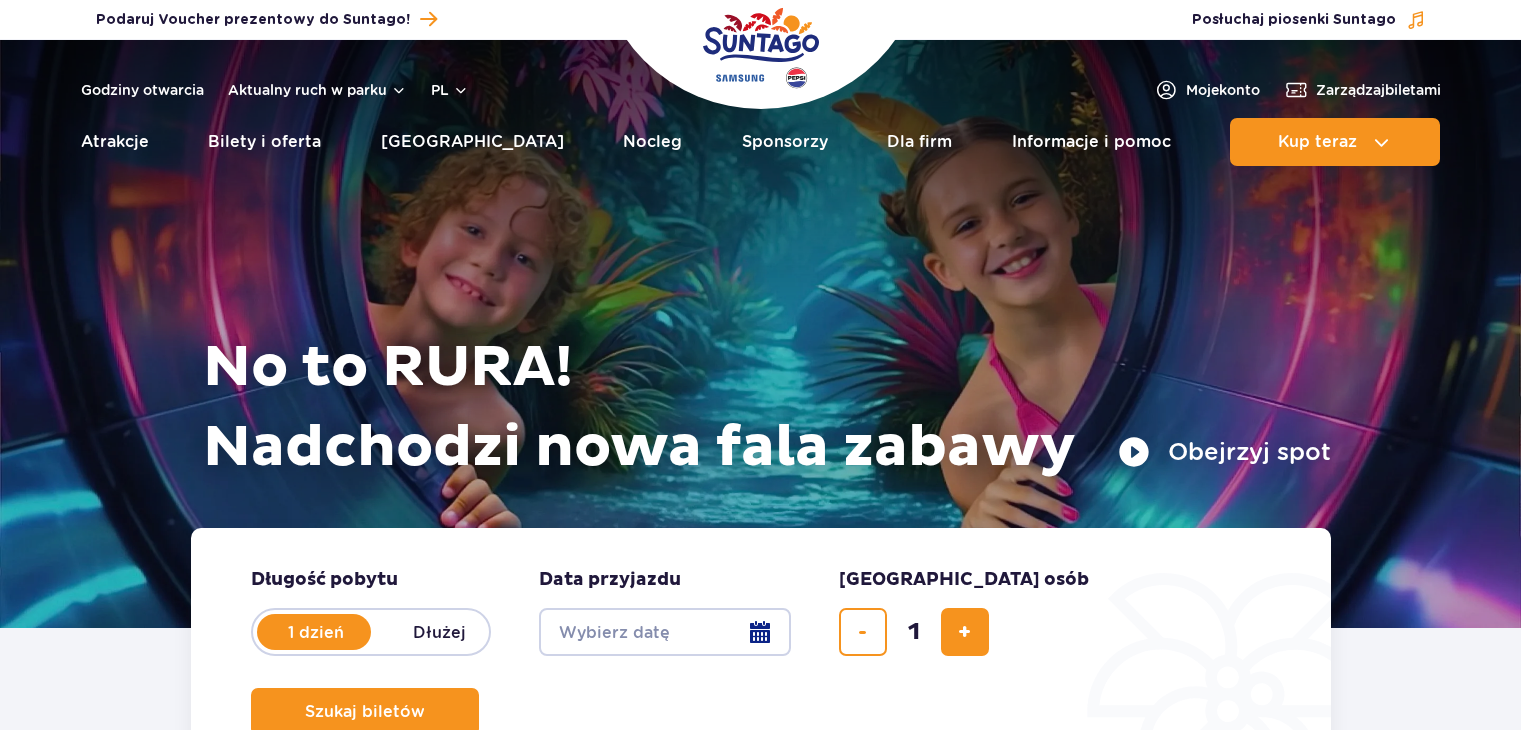 scroll, scrollTop: 0, scrollLeft: 0, axis: both 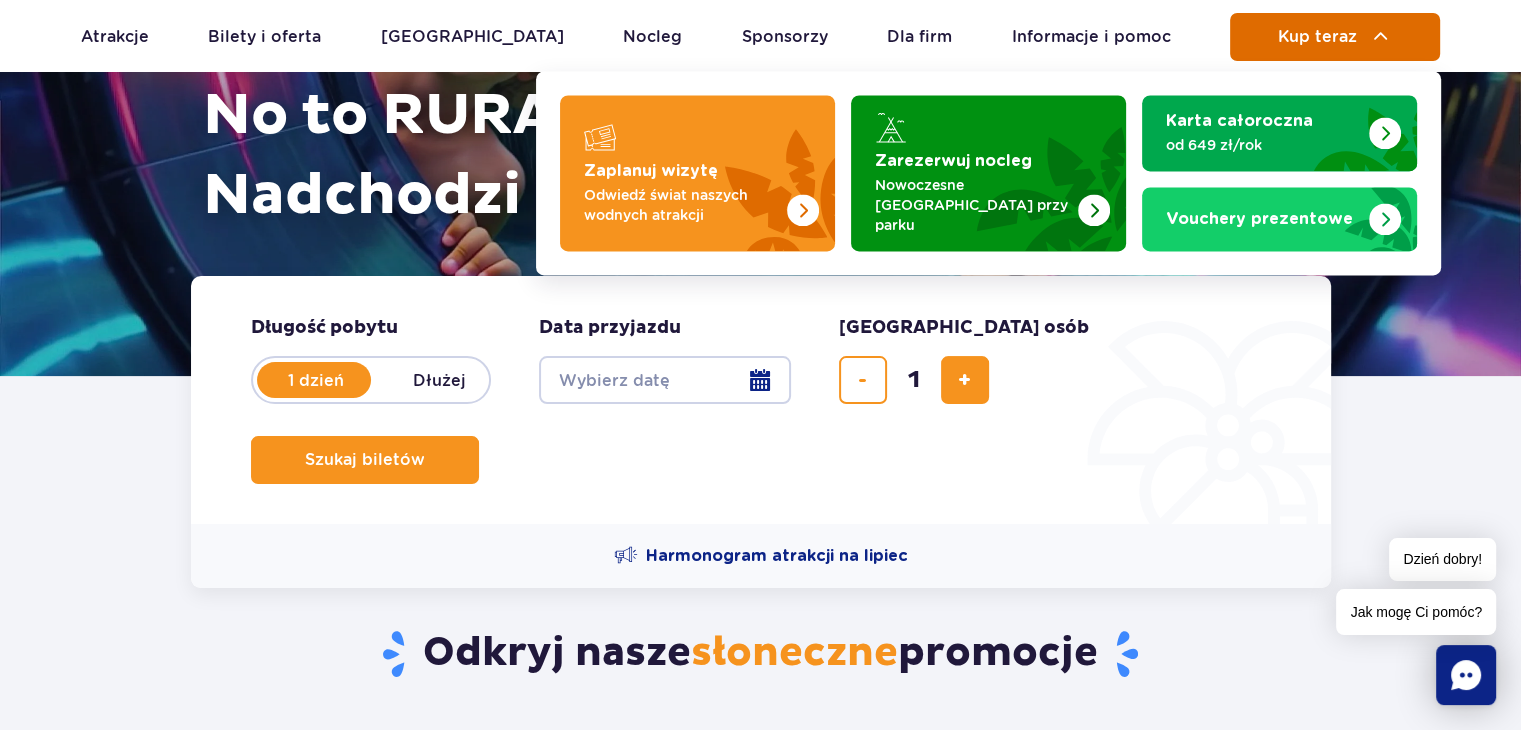 click on "Kup teraz" at bounding box center (1335, 37) 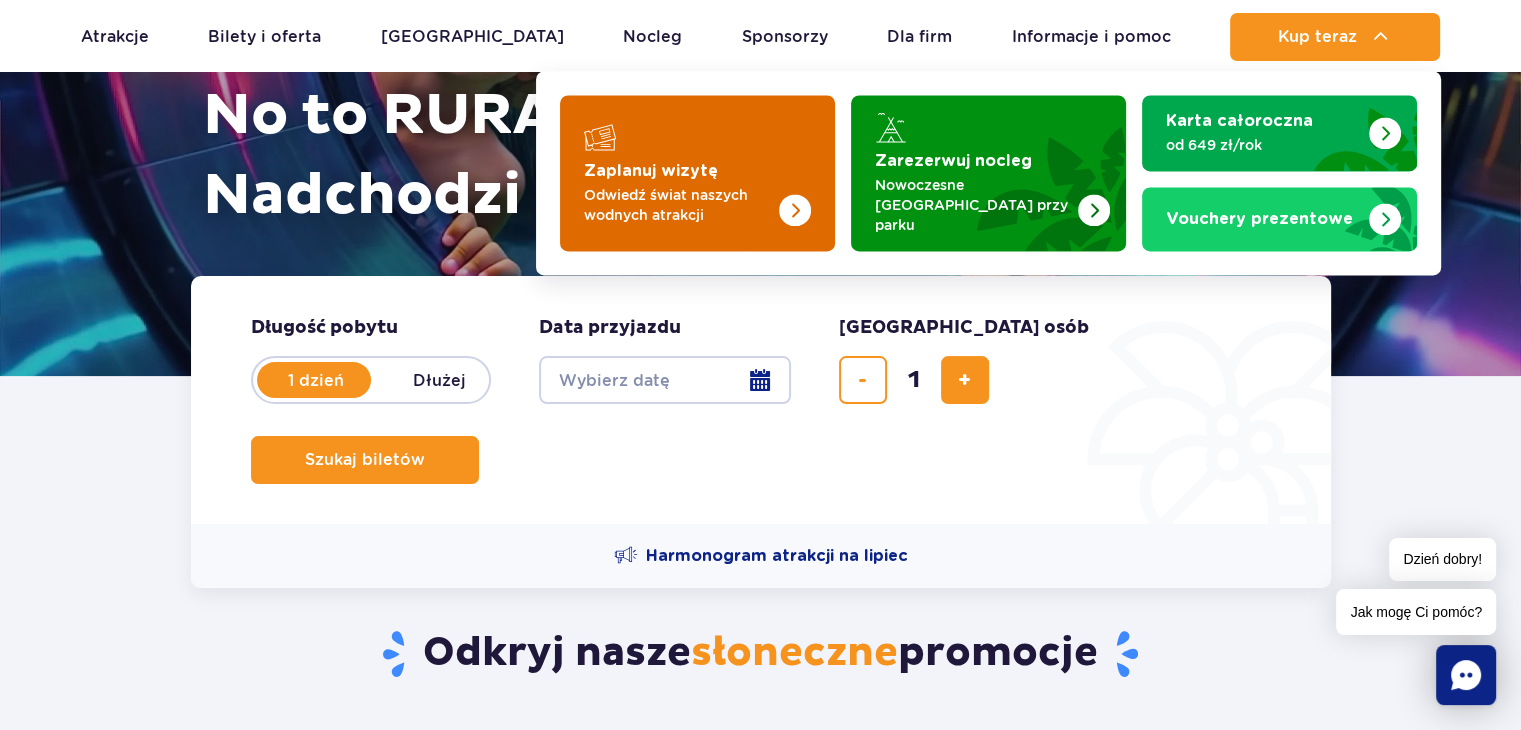 click at bounding box center [697, 173] 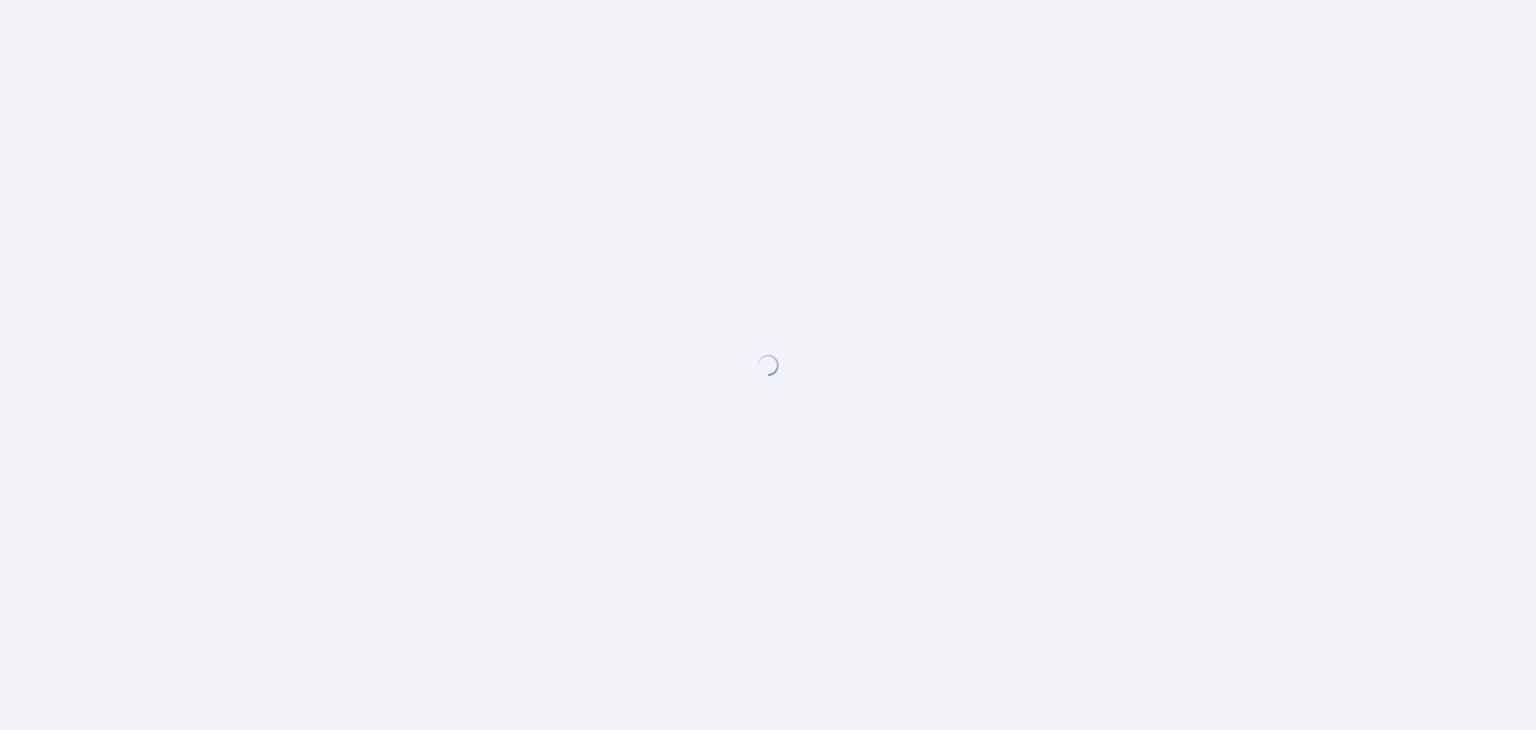 scroll, scrollTop: 0, scrollLeft: 0, axis: both 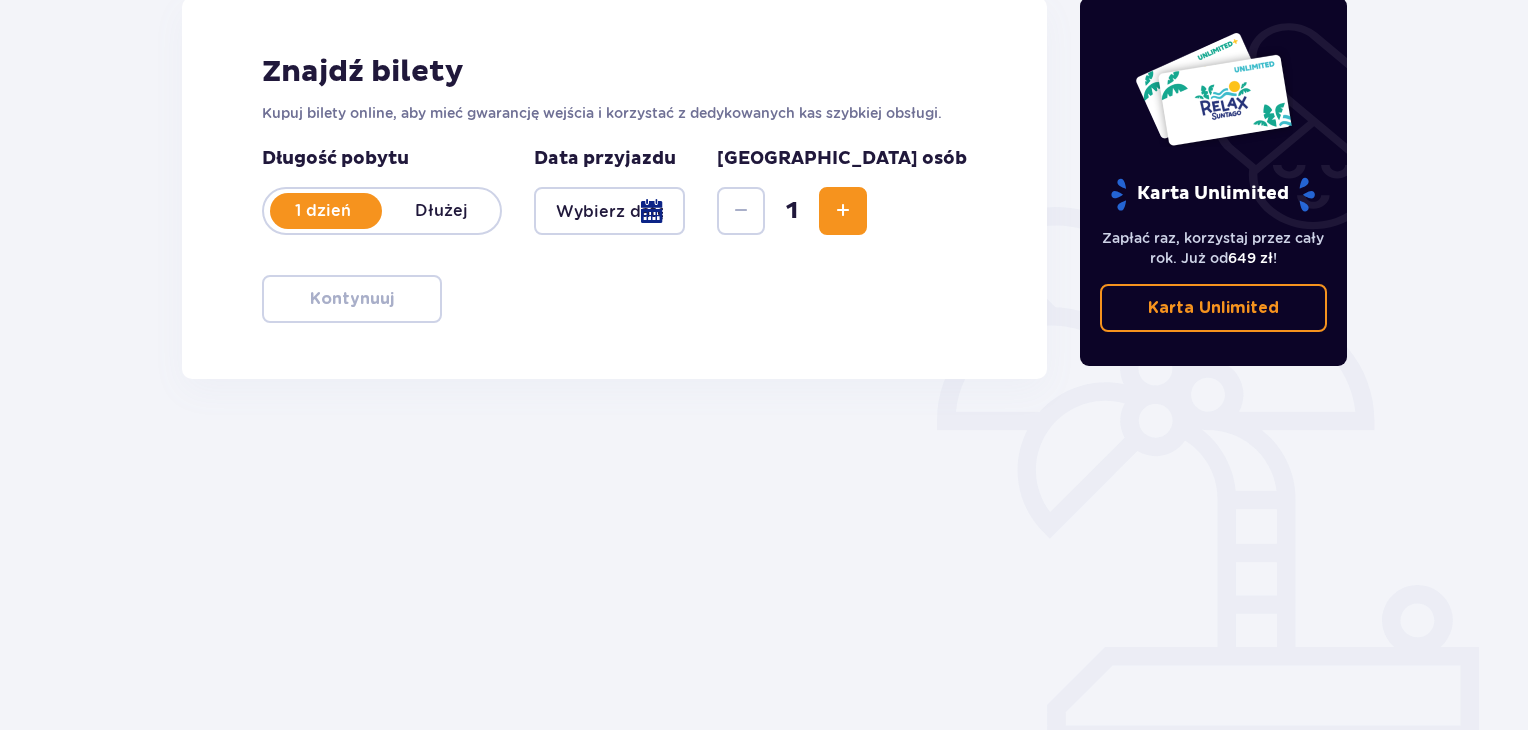 click at bounding box center [609, 211] 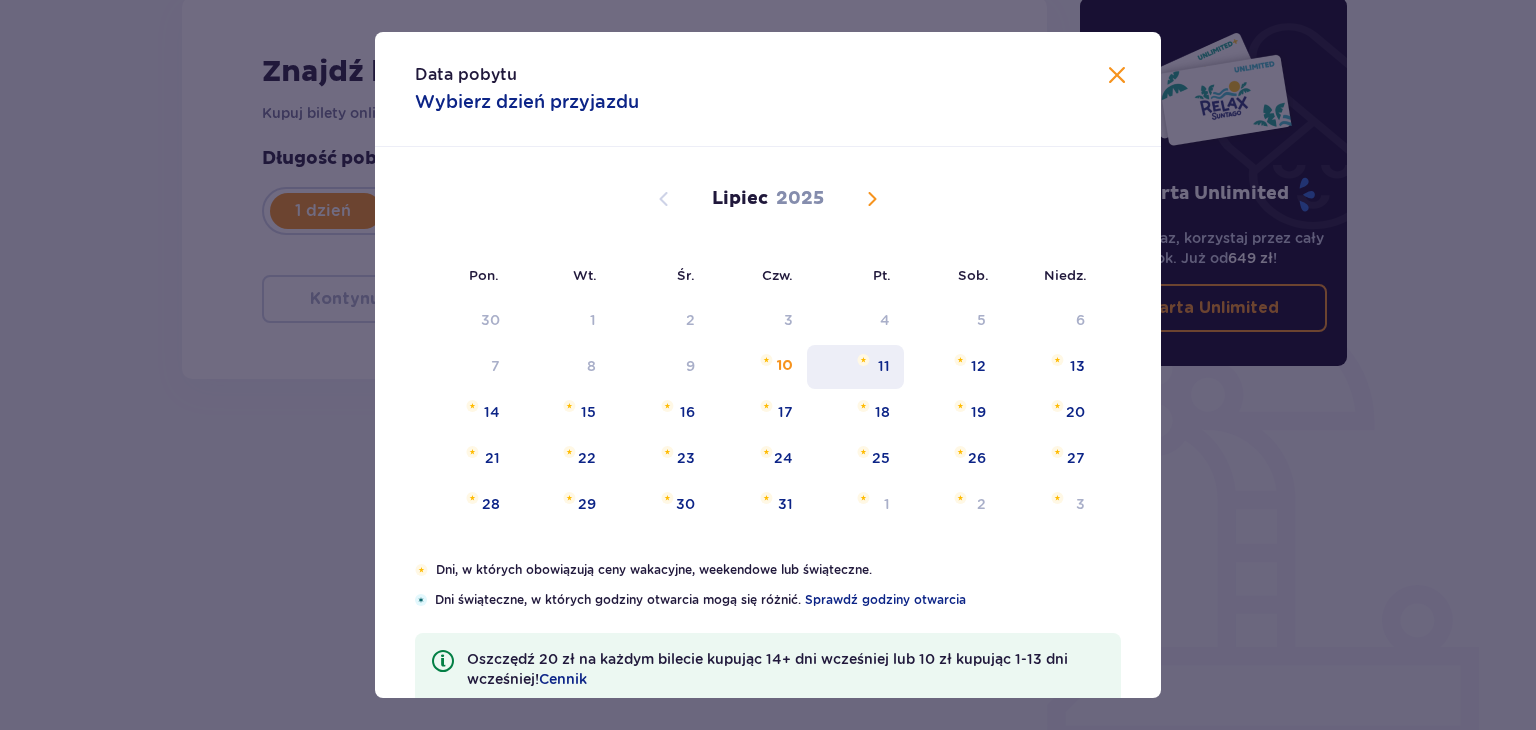 click on "11" at bounding box center (855, 367) 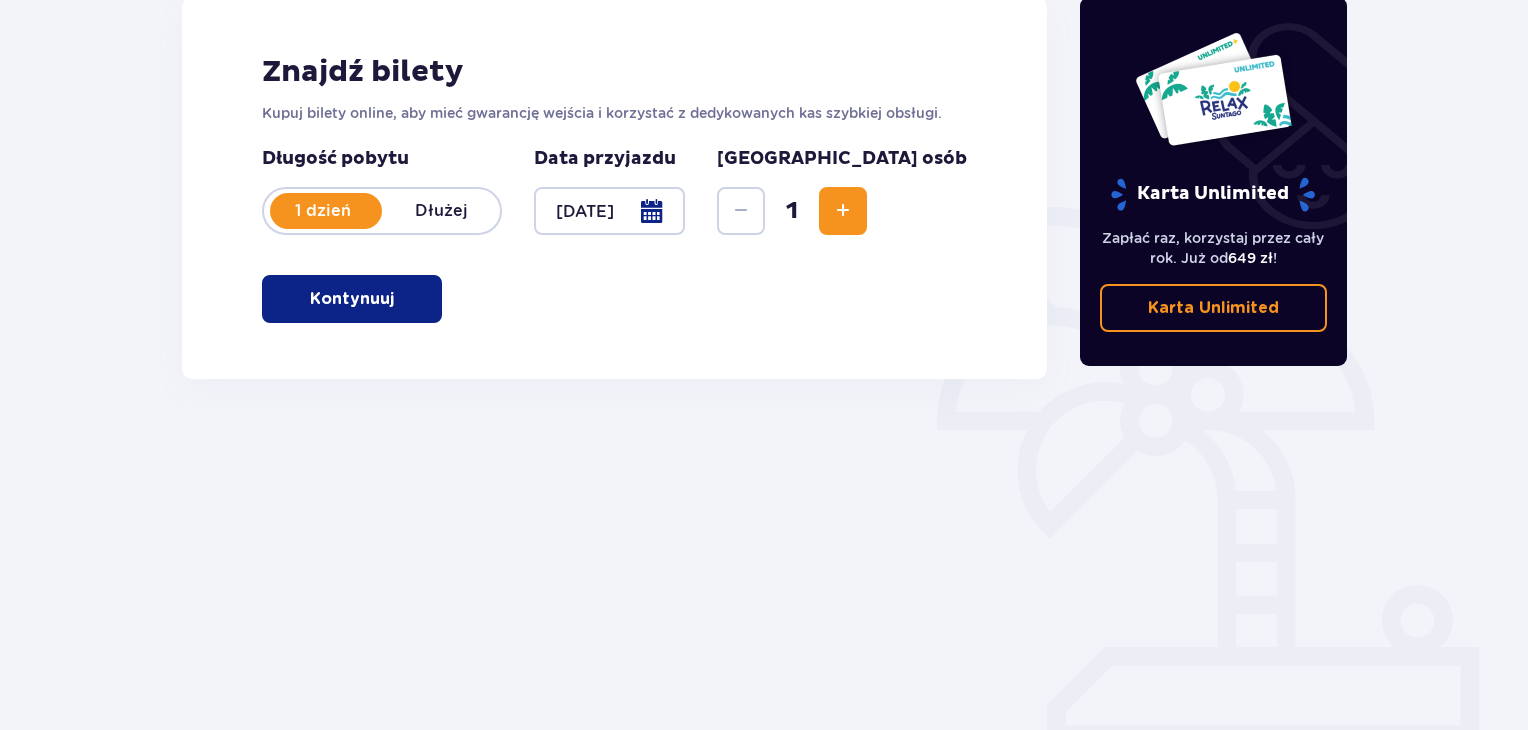 click on "Długość pobytu 1 dzień Dłużej Data przyjazdu 11.07.25 Liczba osób 1" at bounding box center [614, 203] 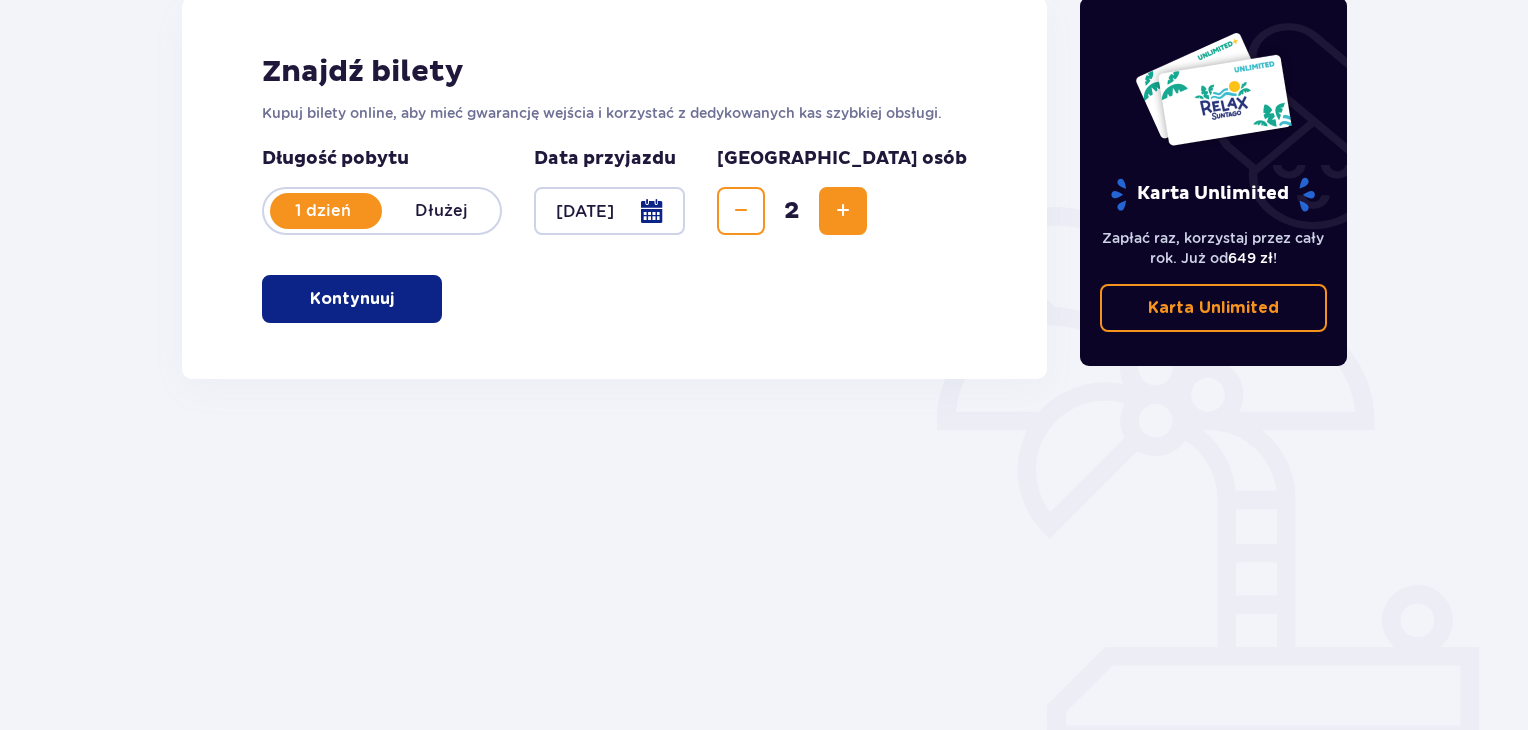 click on "Kontynuuj" at bounding box center (352, 299) 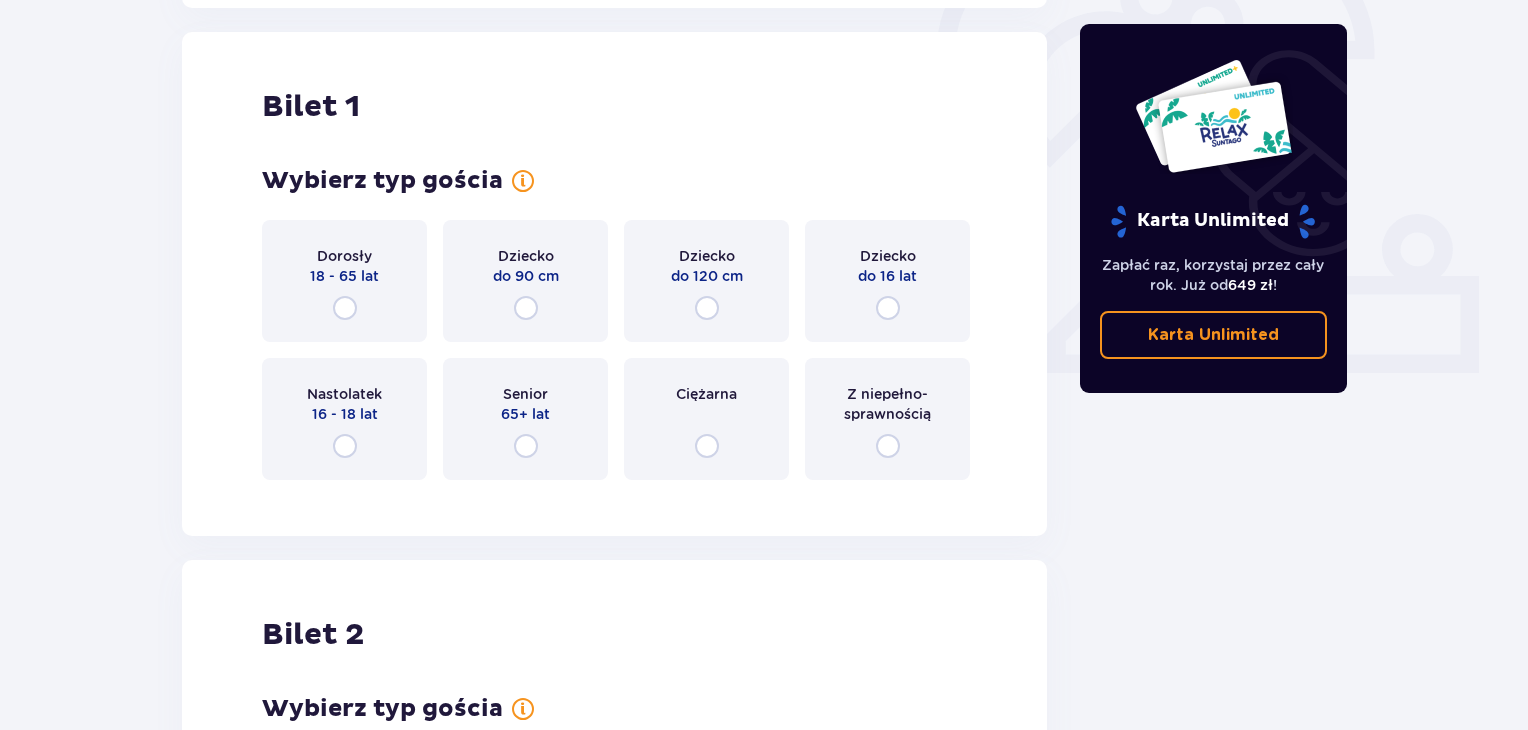 scroll, scrollTop: 668, scrollLeft: 0, axis: vertical 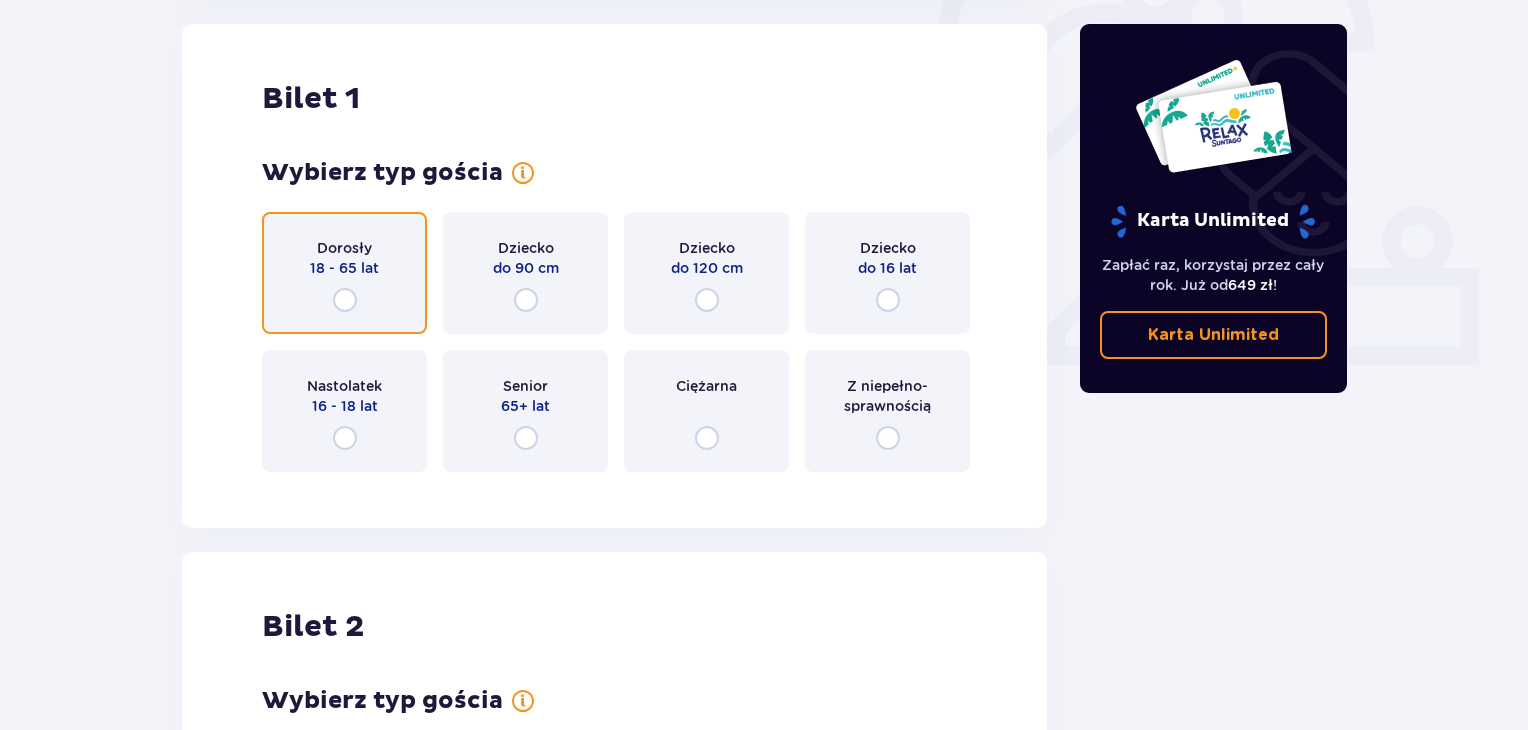 click at bounding box center (345, 300) 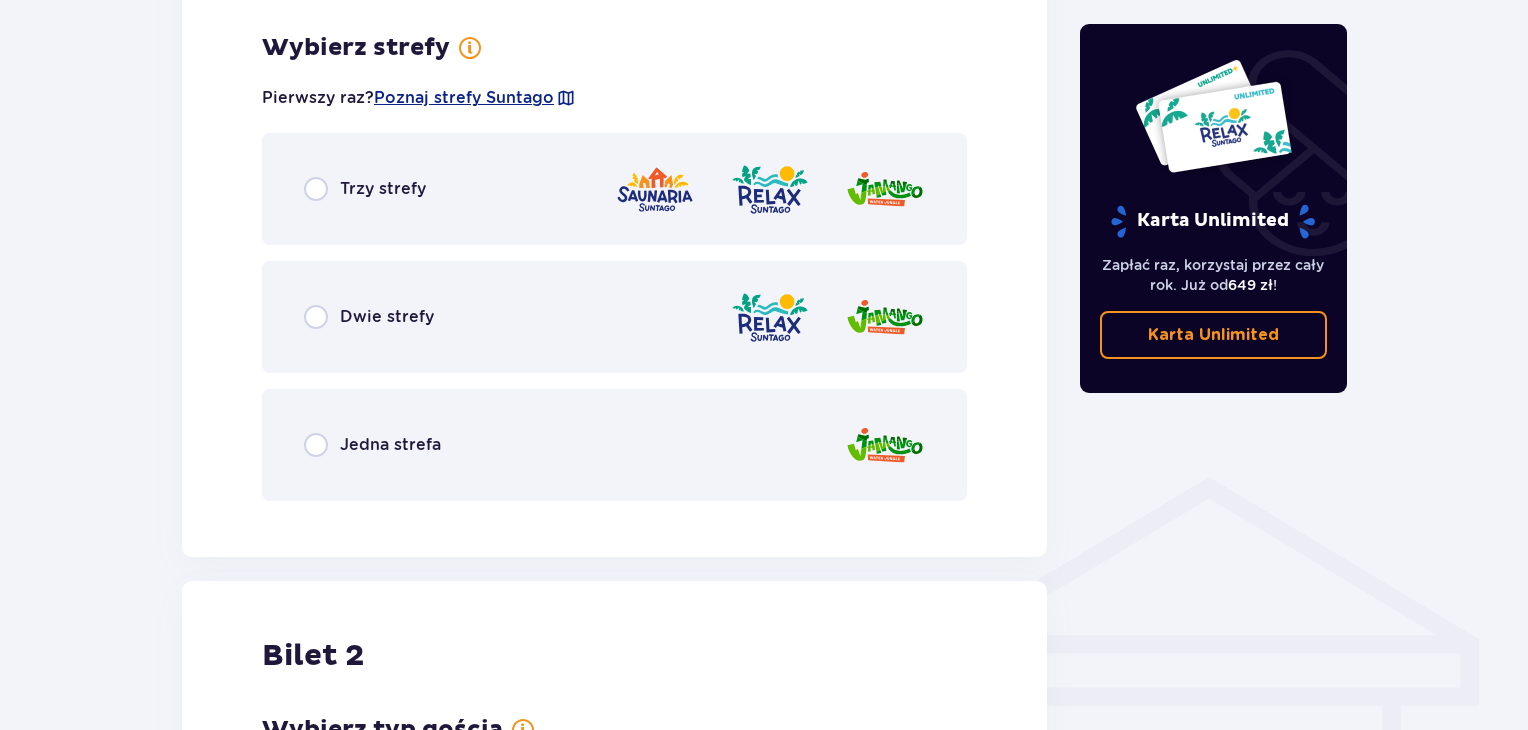 scroll, scrollTop: 1156, scrollLeft: 0, axis: vertical 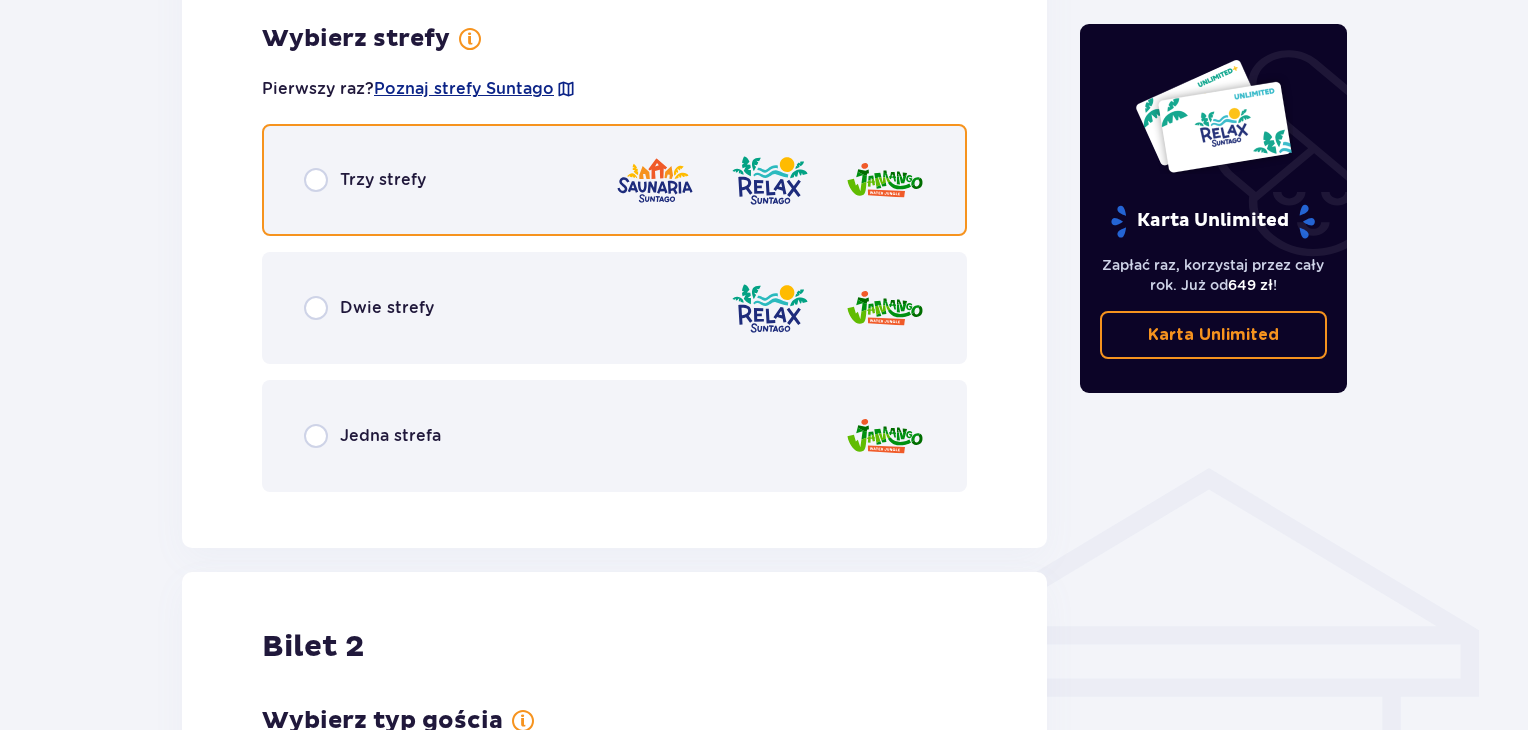 click at bounding box center [316, 180] 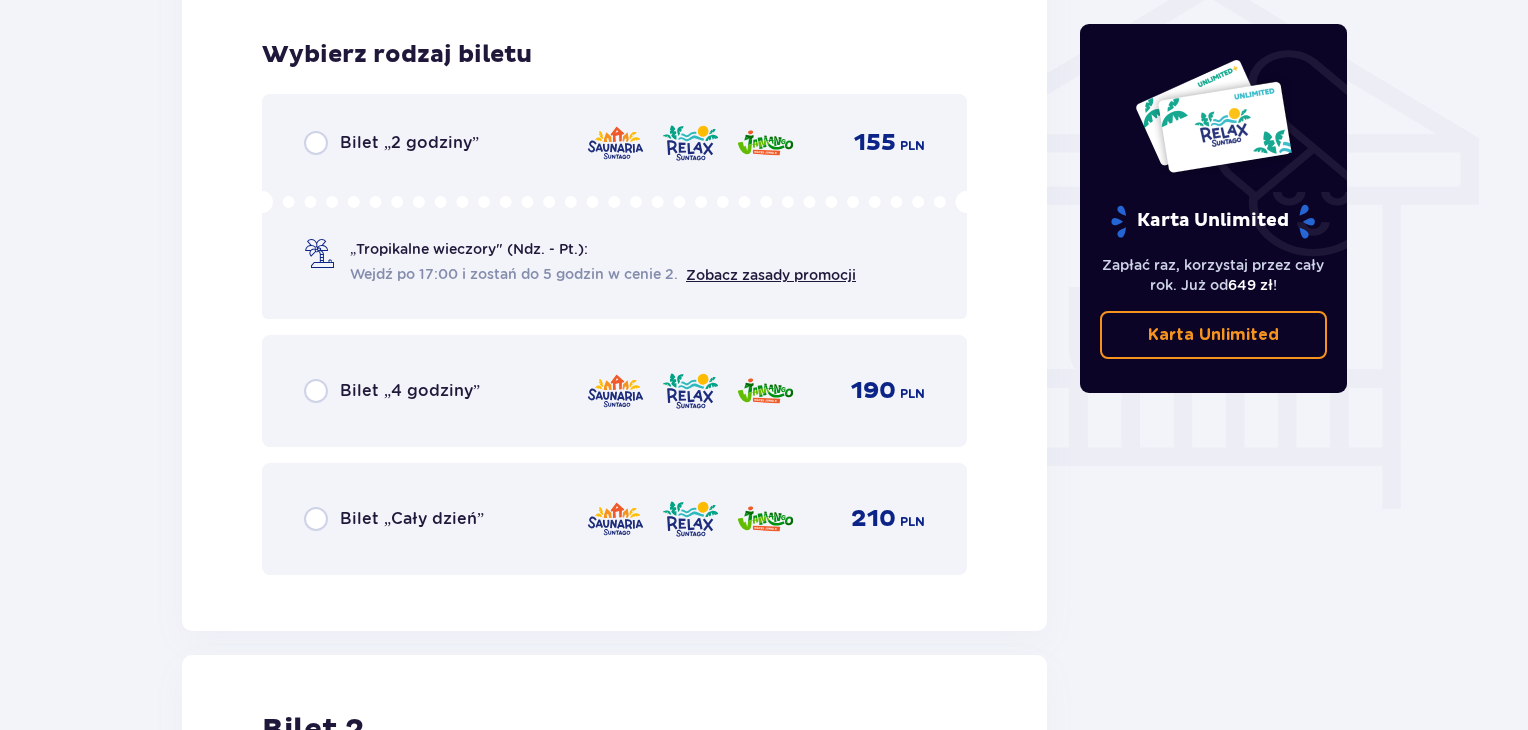 scroll, scrollTop: 1650, scrollLeft: 0, axis: vertical 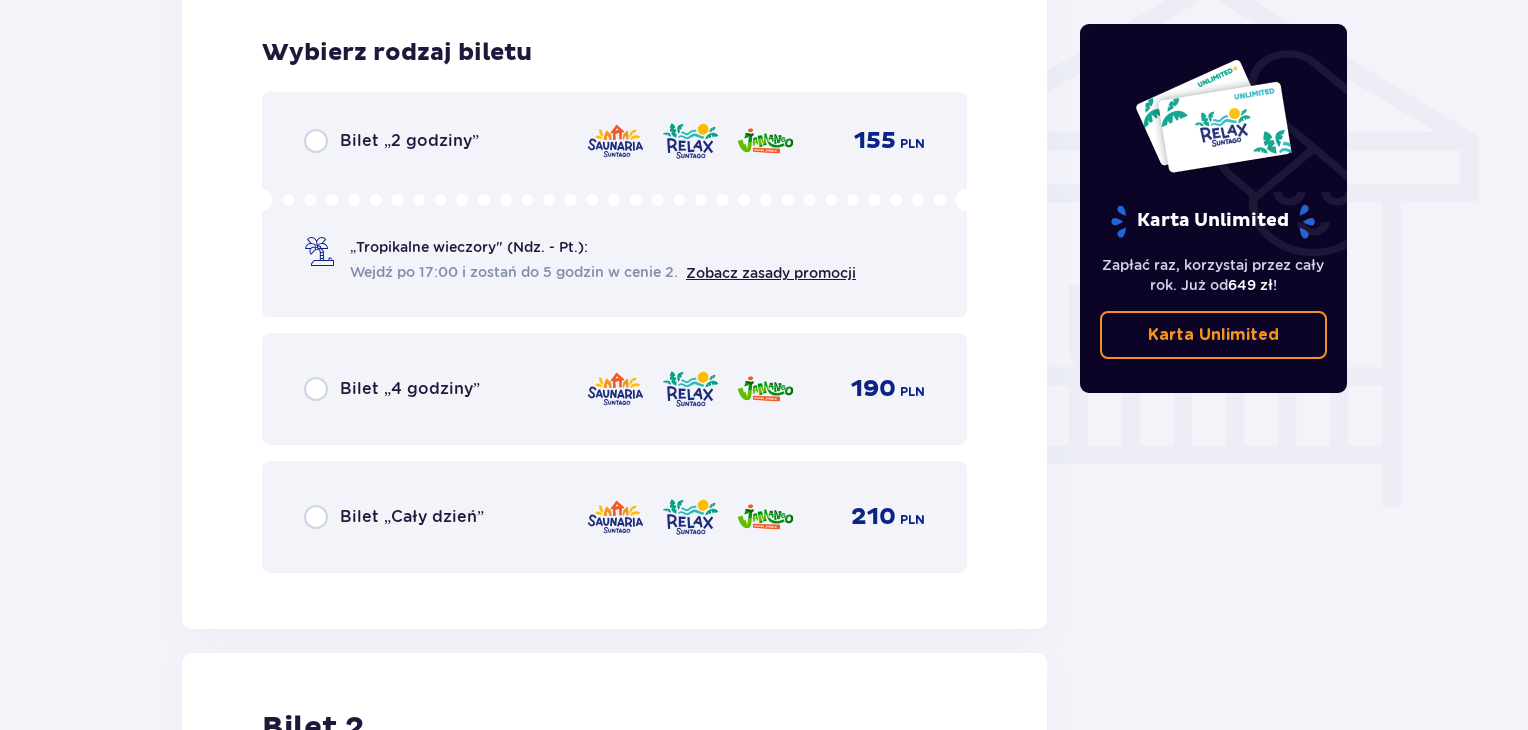 click on "Bilet „Cały dzień” 210 PLN" at bounding box center (614, 517) 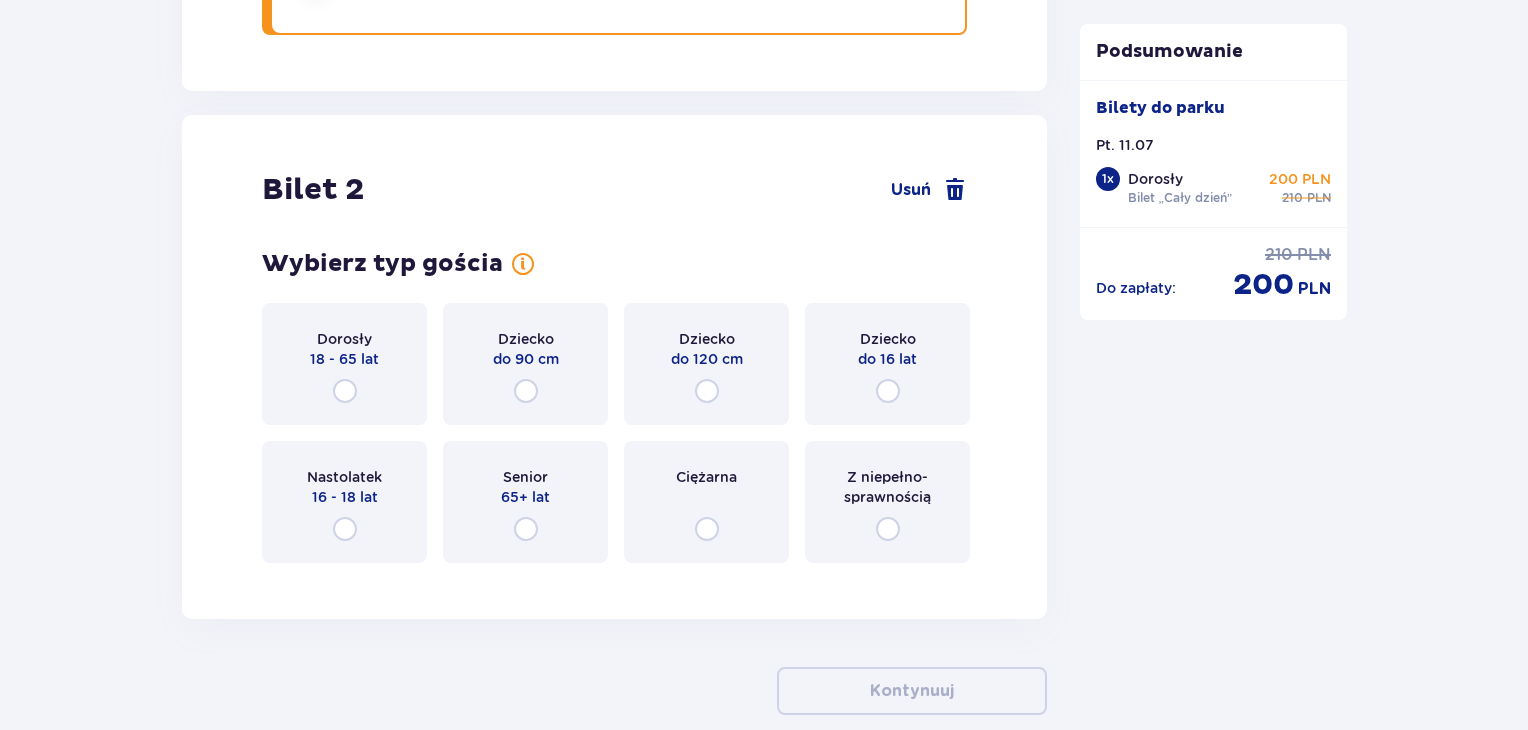 scroll, scrollTop: 2196, scrollLeft: 0, axis: vertical 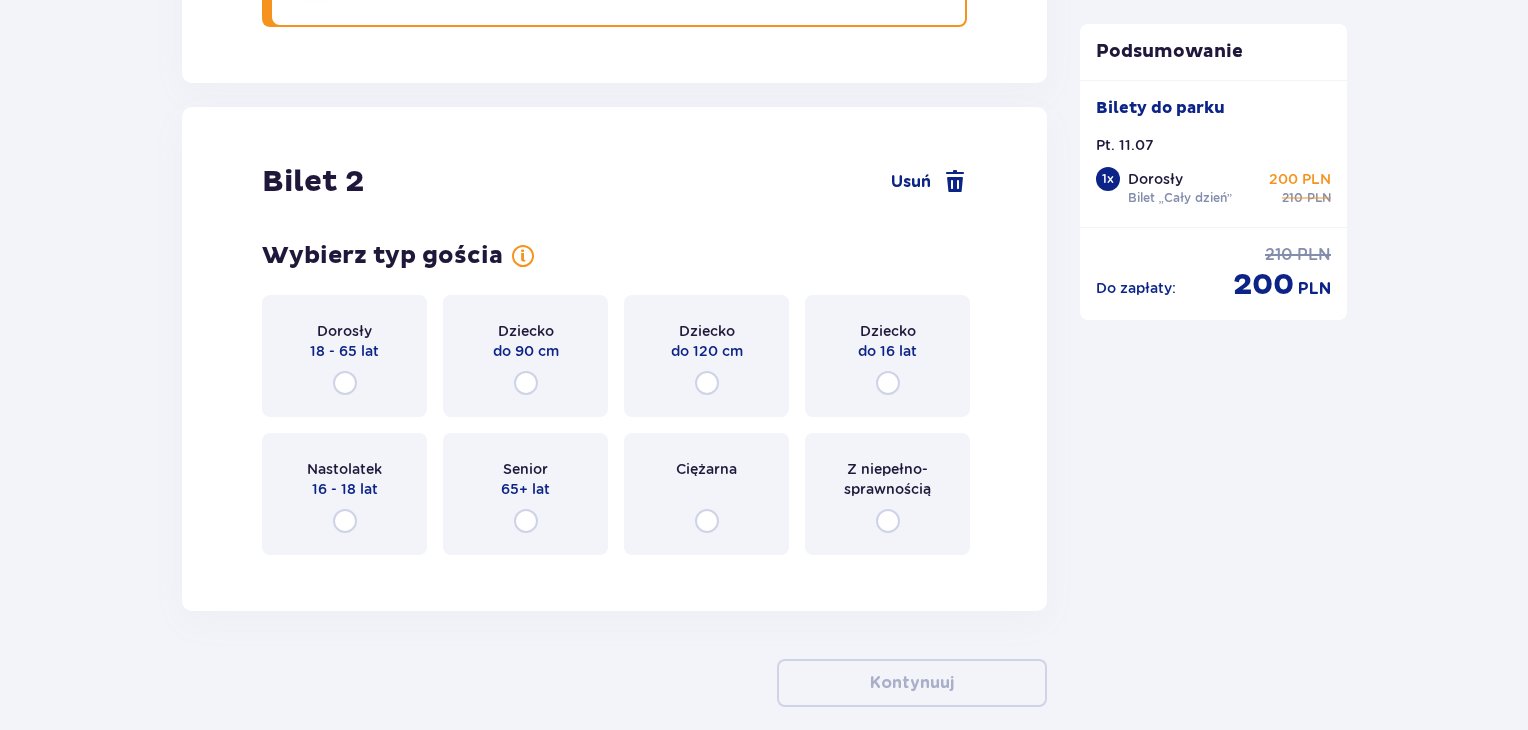 click on "Dorosły 18 - 65 lat" at bounding box center (344, 356) 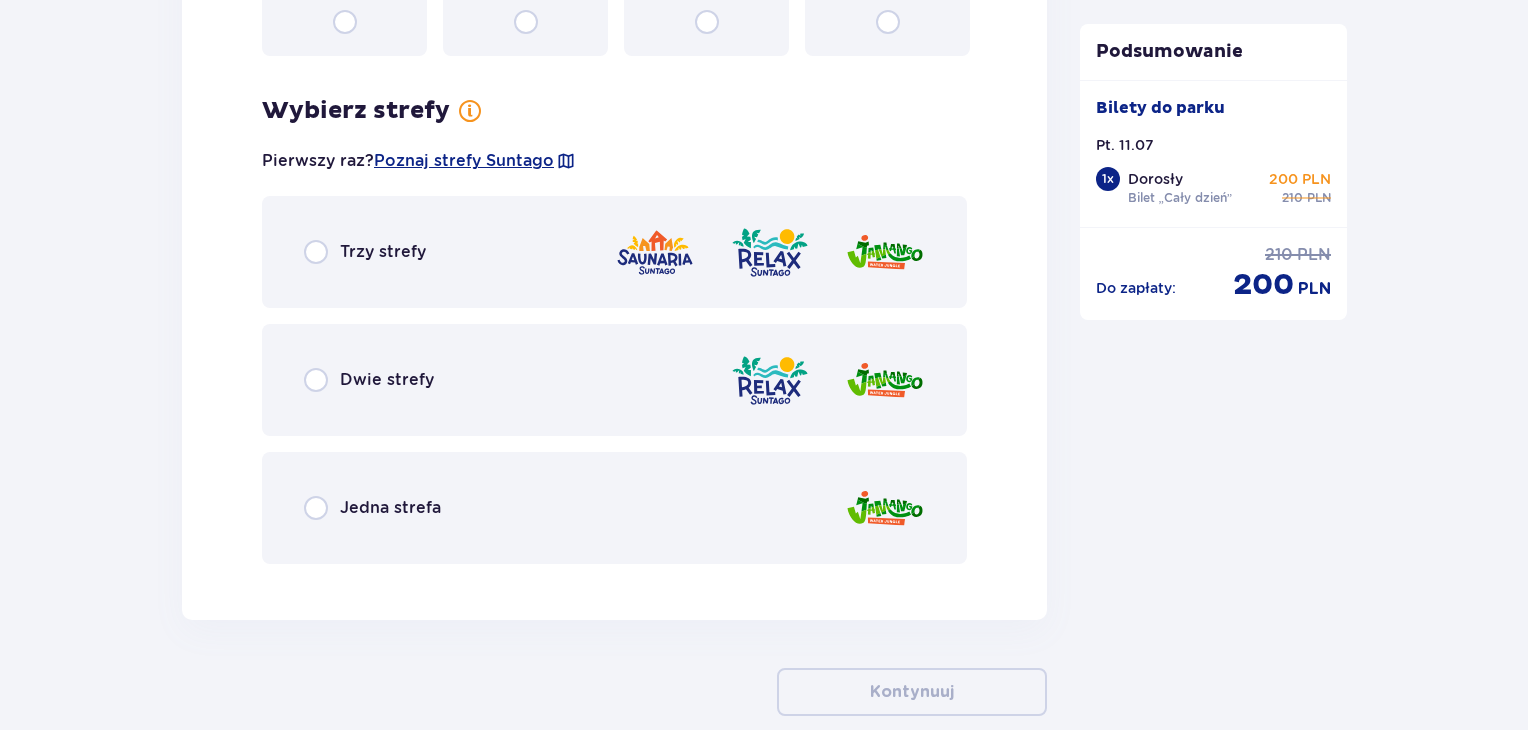 scroll, scrollTop: 2766, scrollLeft: 0, axis: vertical 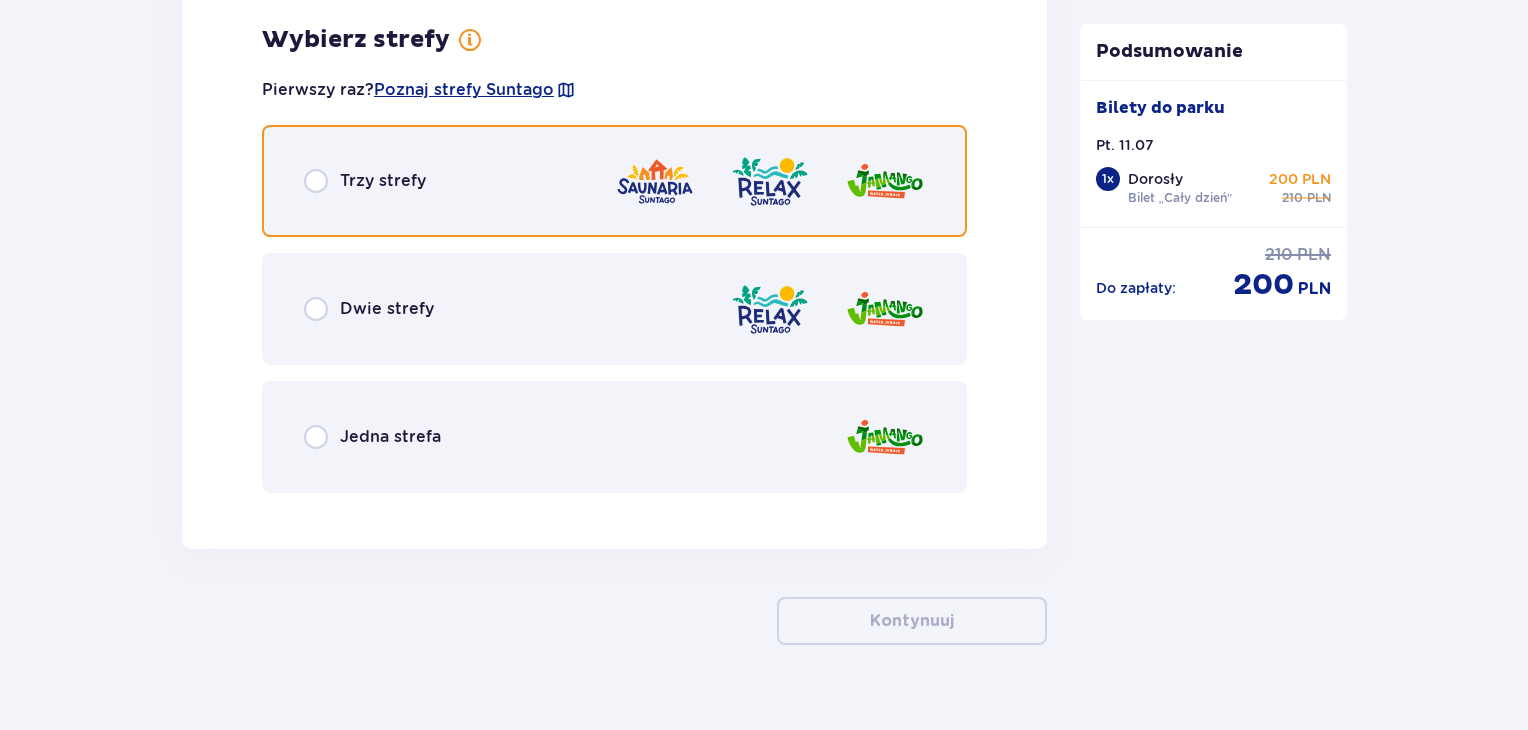 click at bounding box center (316, 181) 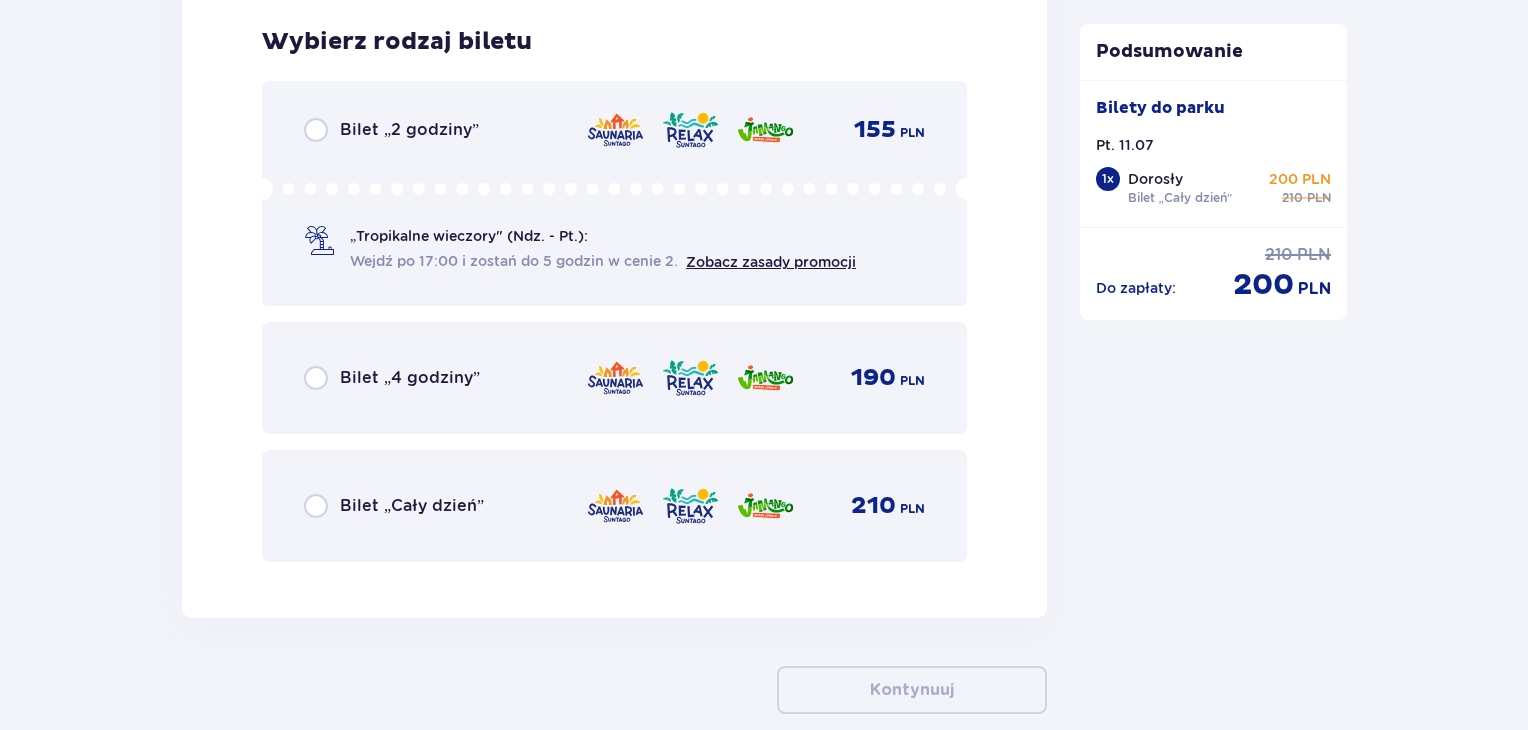 scroll, scrollTop: 3274, scrollLeft: 0, axis: vertical 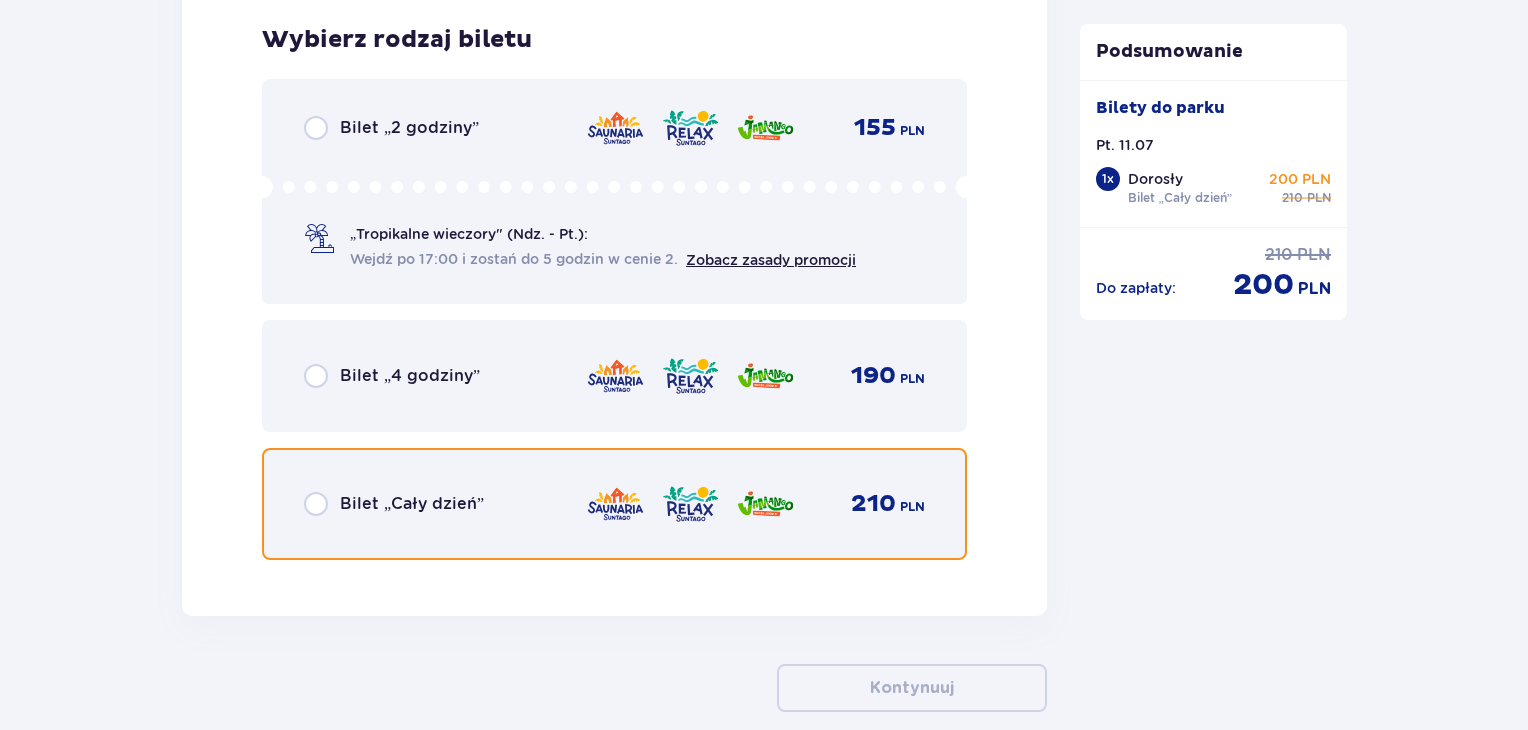 click at bounding box center (316, 504) 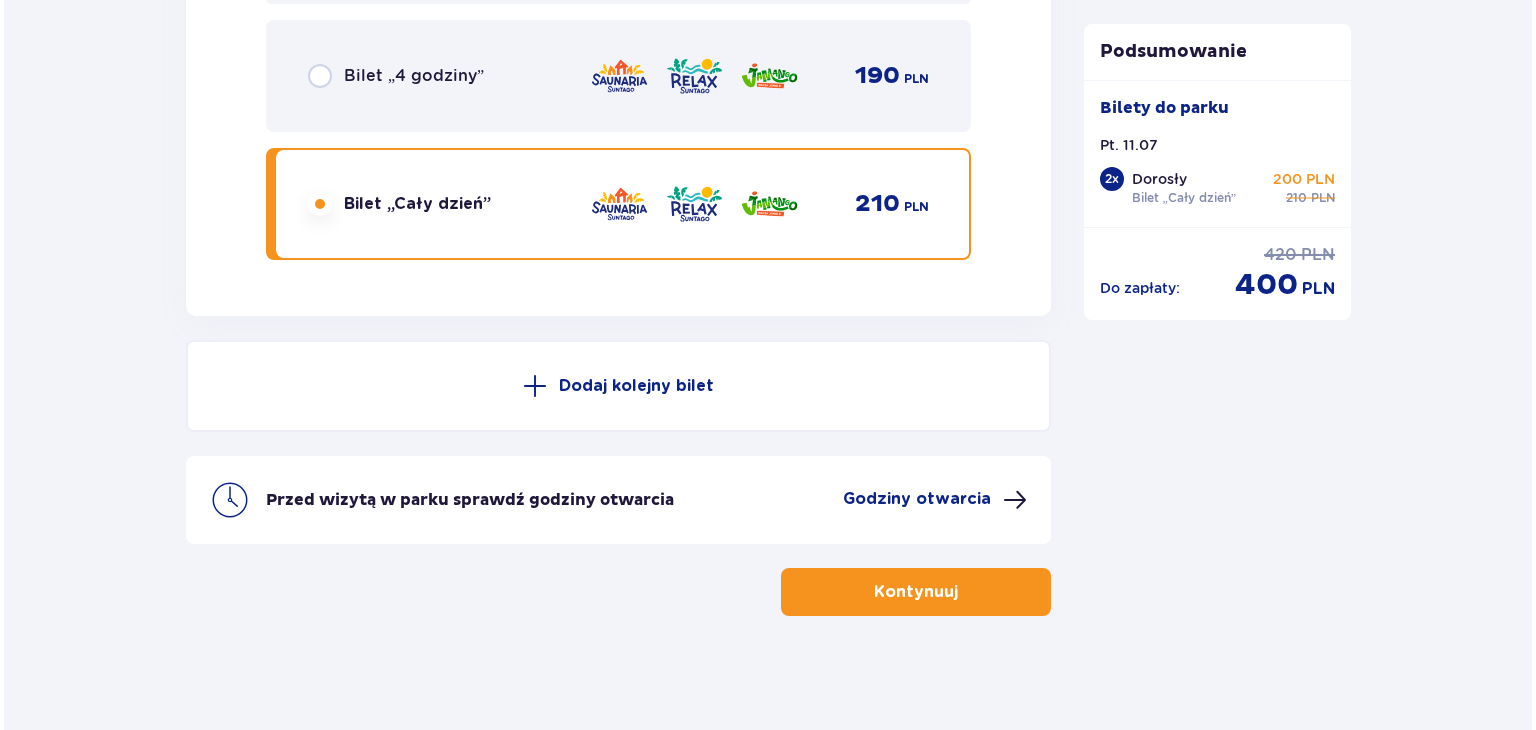 scroll, scrollTop: 3578, scrollLeft: 0, axis: vertical 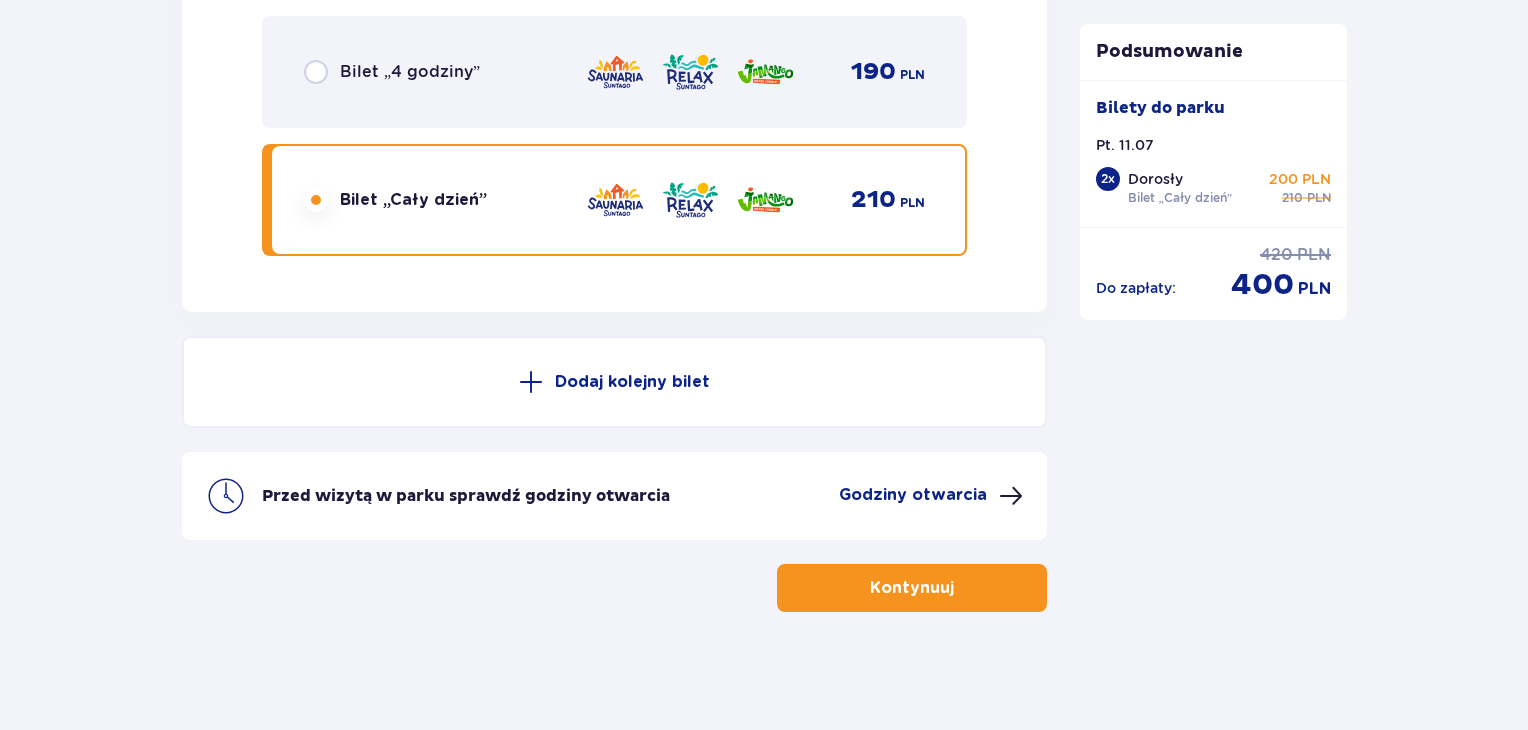 click on "Podsumowanie Bilety do parku Pt. 11.07   2 x Dorosły Bilet „Cały dzień” 200 PLN 210 PLN Do zapłaty : 420 PLN 400 PLN" at bounding box center [1214, -1377] 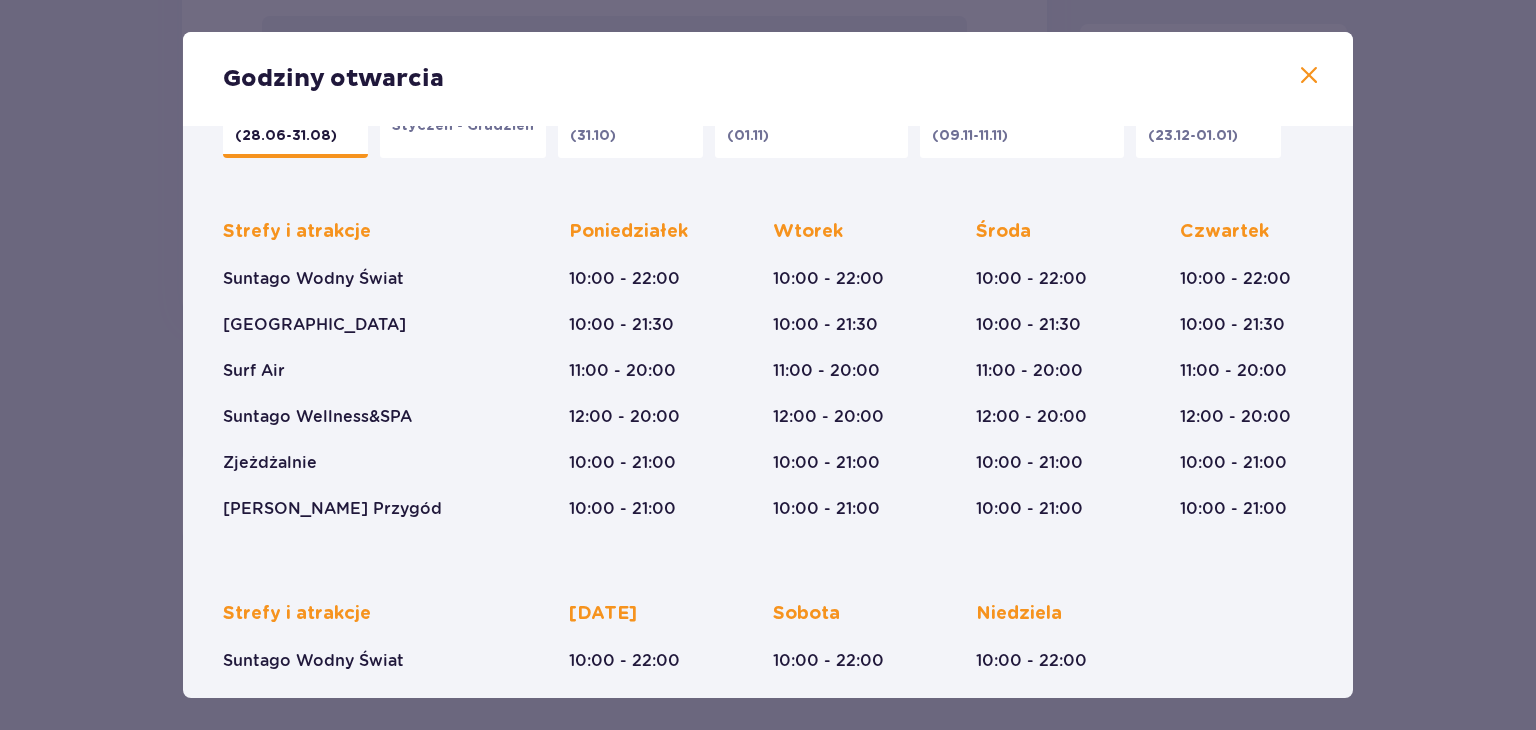 scroll, scrollTop: 54, scrollLeft: 0, axis: vertical 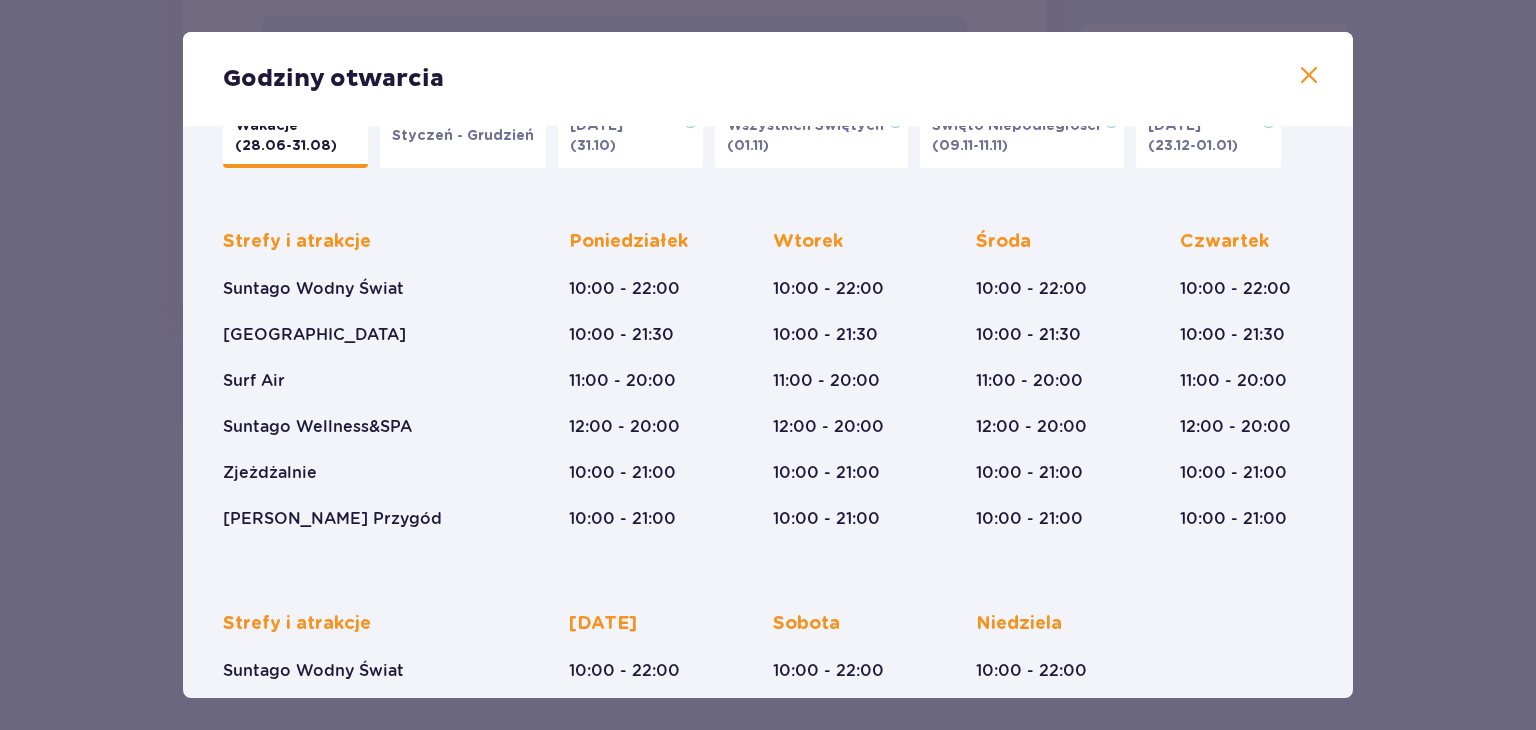 click on "Wtorek 10:00 - 22:00 10:00 - 21:30 11:00 - 20:00 12:00 - 20:00 10:00 - 21:00 10:00 - 21:00" at bounding box center [828, 380] 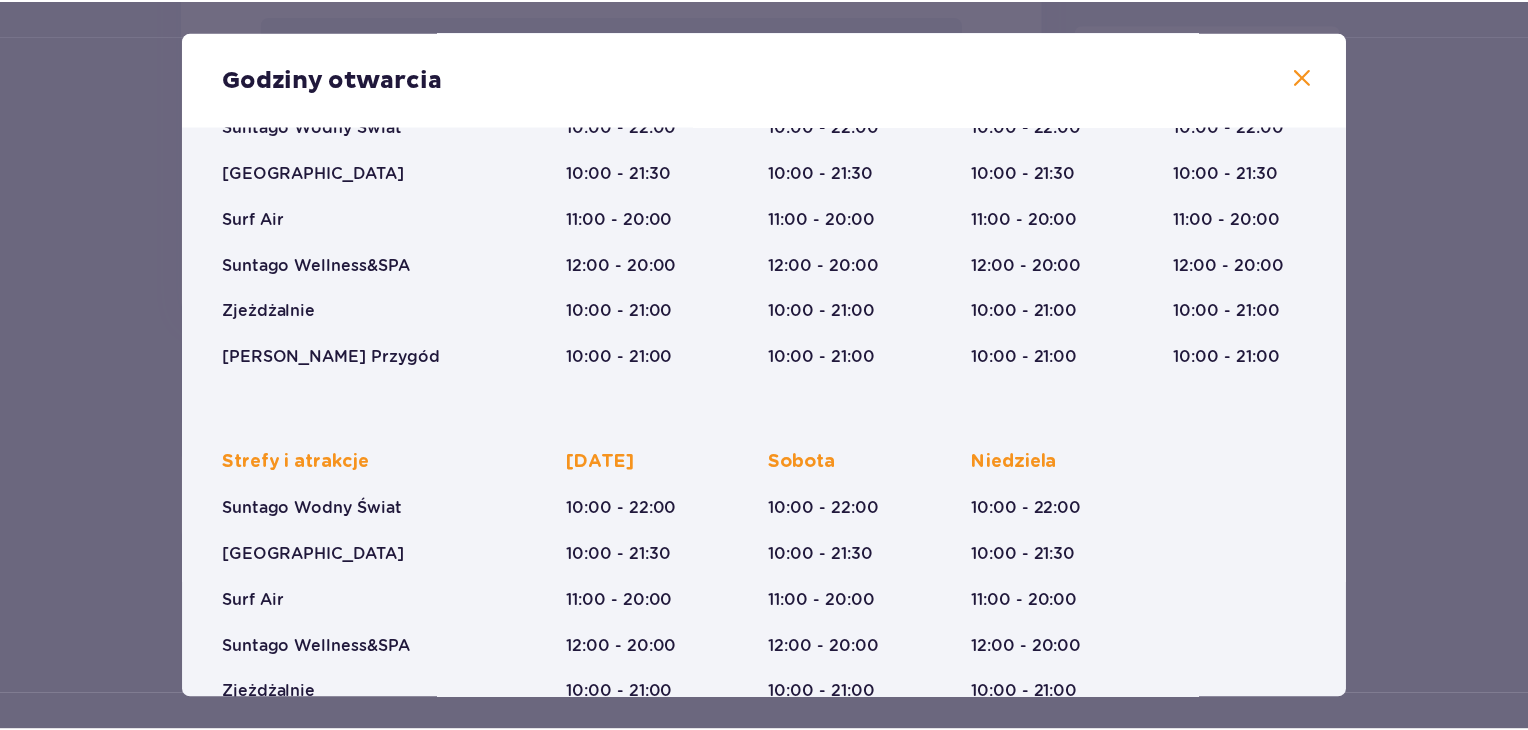 scroll, scrollTop: 308, scrollLeft: 0, axis: vertical 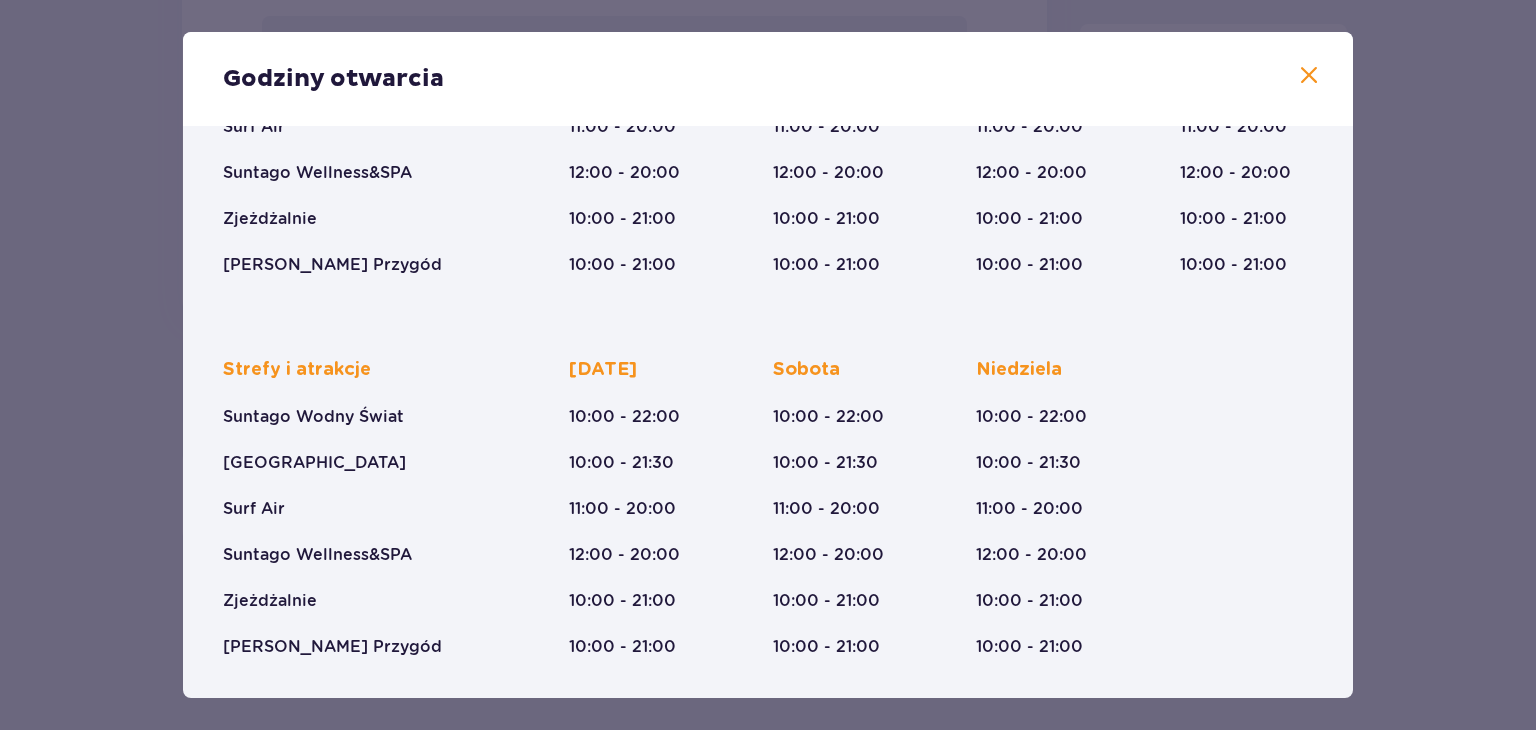 click on "Strefy i atrakcje Suntago Wodny Świat Crocodile Island Surf Air Suntago Wellness&SPA Zjeżdżalnie Mamba Rzeka Przygód Poniedziałek 10:00 - 22:00 10:00 - 21:30 11:00 - 20:00 12:00 - 20:00 10:00 - 21:00 10:00 - 21:00 Wtorek 10:00 - 22:00 10:00 - 21:30 11:00 - 20:00 12:00 - 20:00 10:00 - 21:00 10:00 - 21:00 Środa 10:00 - 22:00 10:00 - 21:30 11:00 - 20:00 12:00 - 20:00 10:00 - 21:00 10:00 - 21:00 Czwartek 10:00 - 22:00 10:00 - 21:30 11:00 - 20:00 12:00 - 20:00 10:00 - 21:00 10:00 - 21:00" at bounding box center [768, 110] 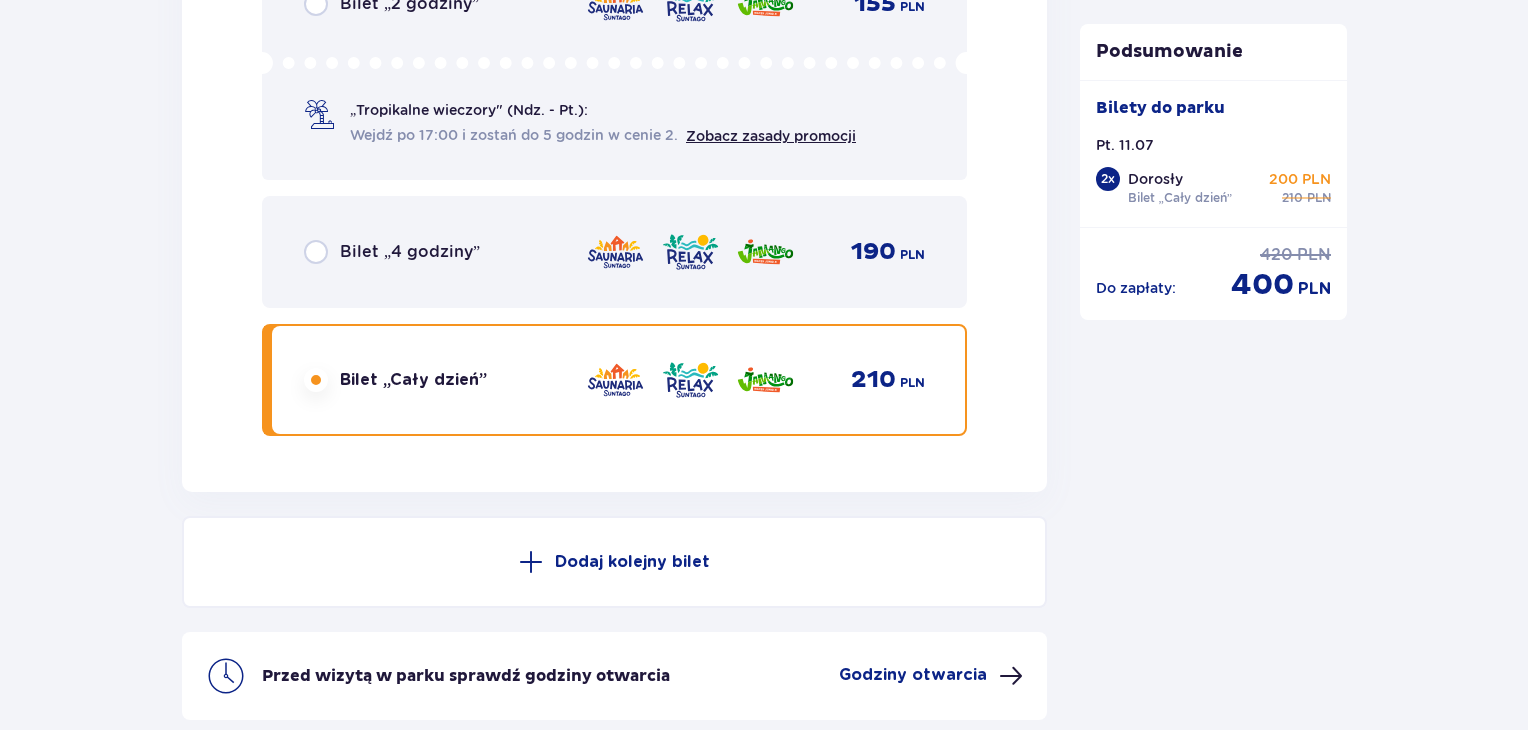 scroll, scrollTop: 3578, scrollLeft: 0, axis: vertical 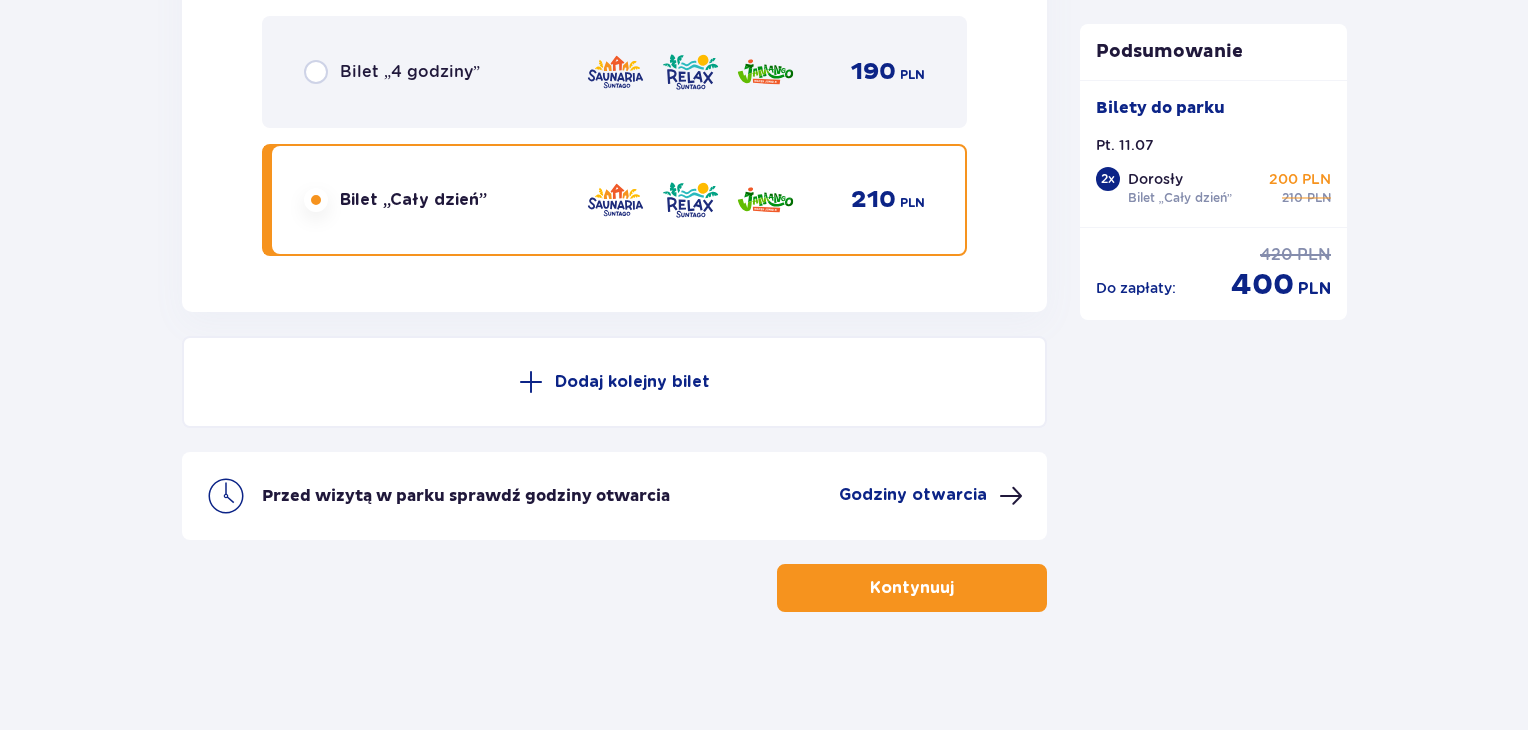 click on "Kontynuuj" at bounding box center [912, 588] 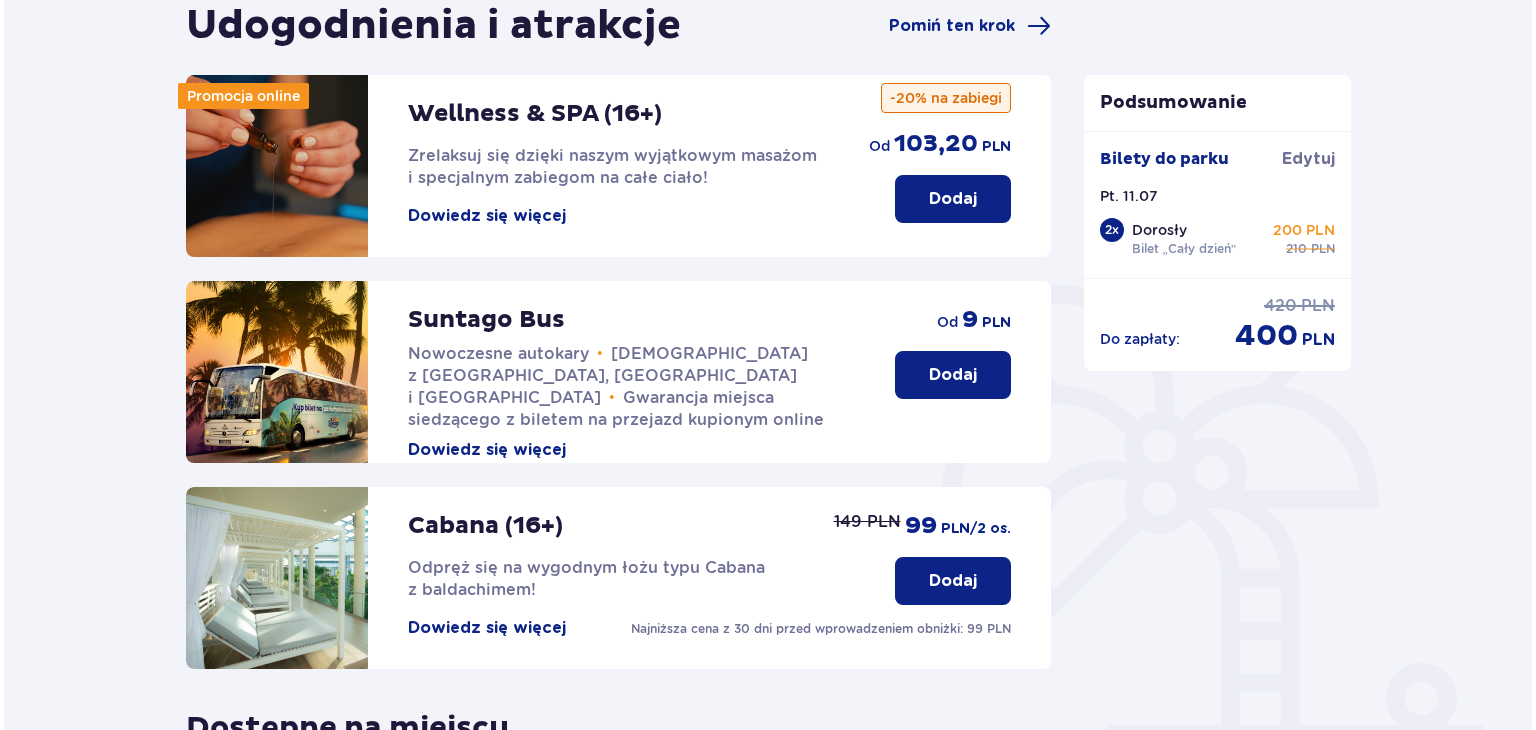 scroll, scrollTop: 212, scrollLeft: 0, axis: vertical 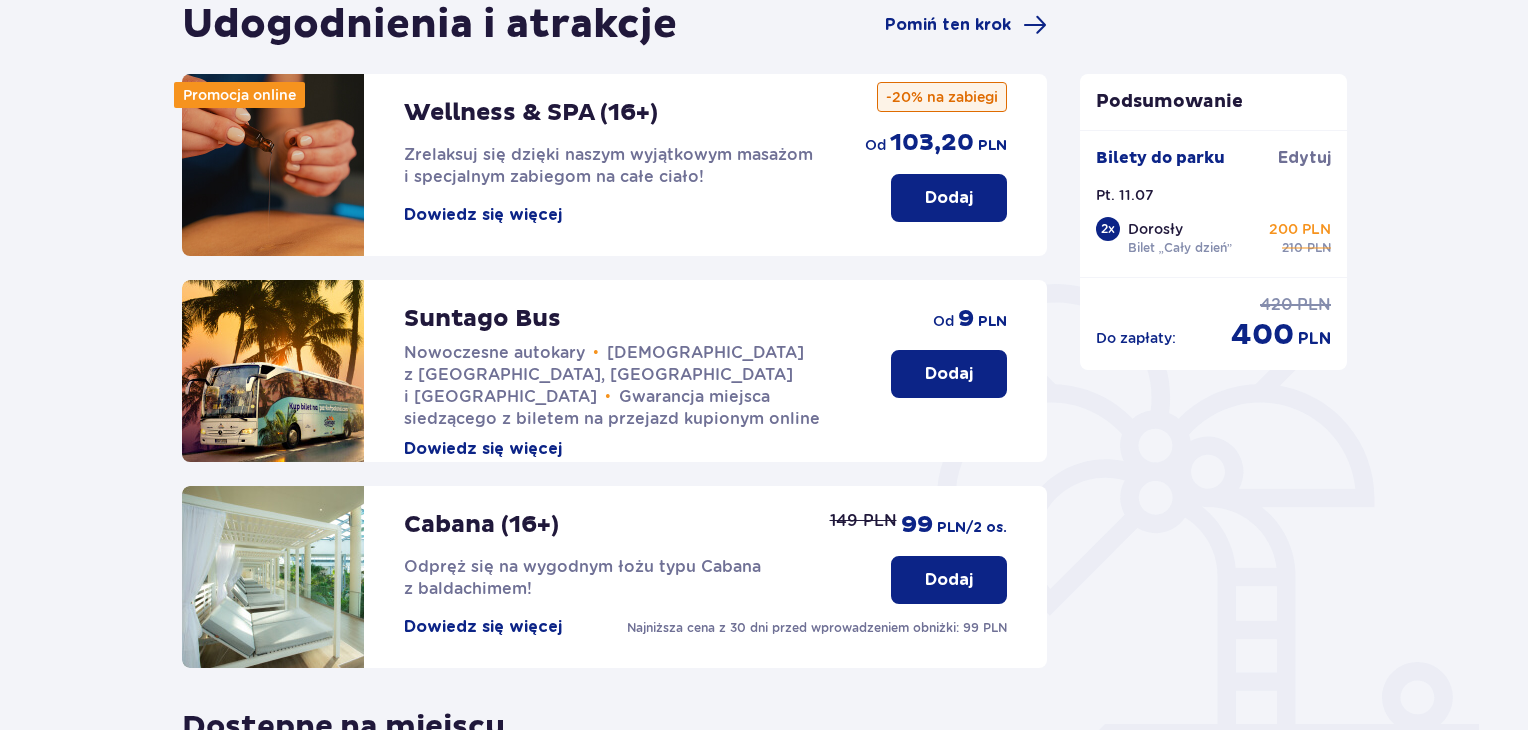 click on "Dowiedz się więcej" at bounding box center (483, 449) 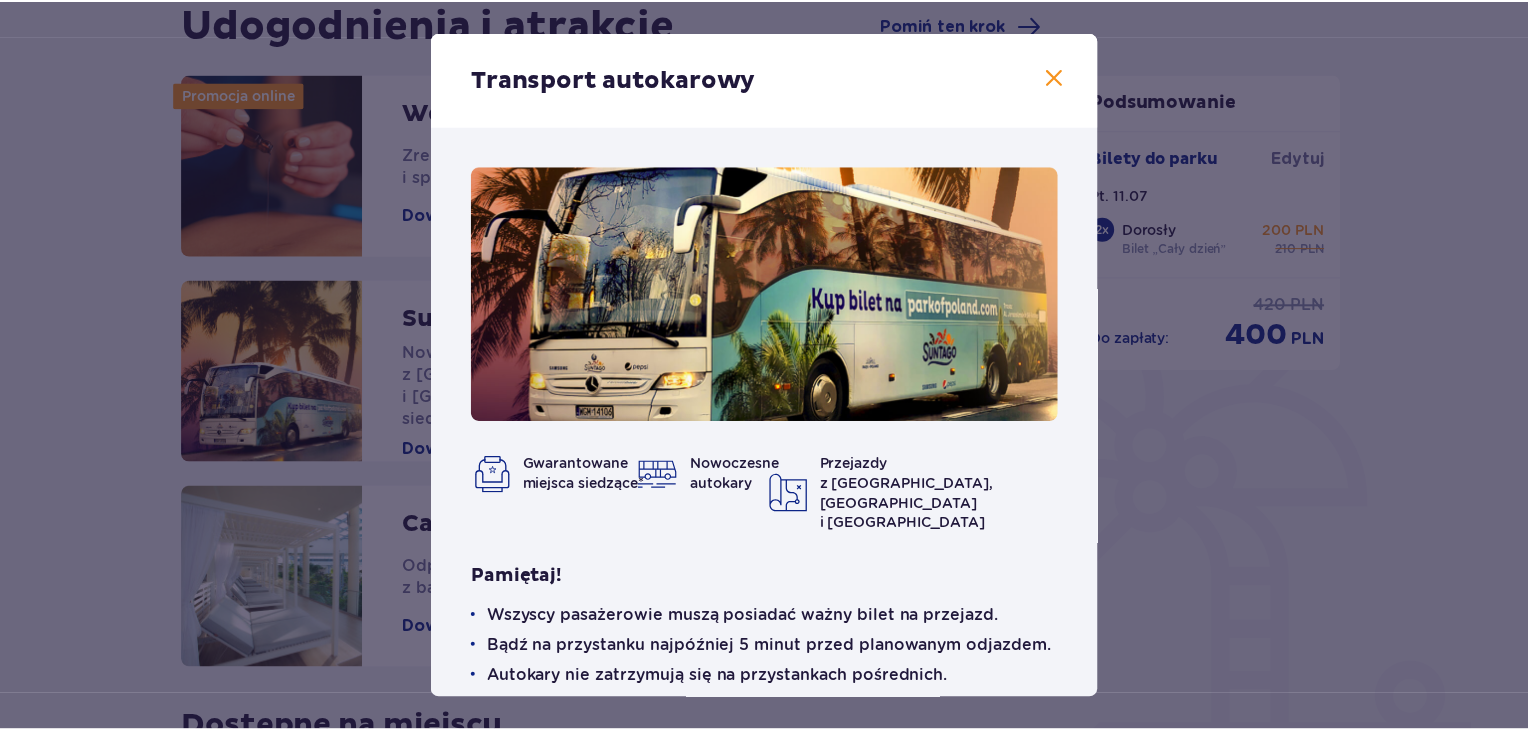 scroll, scrollTop: 74, scrollLeft: 0, axis: vertical 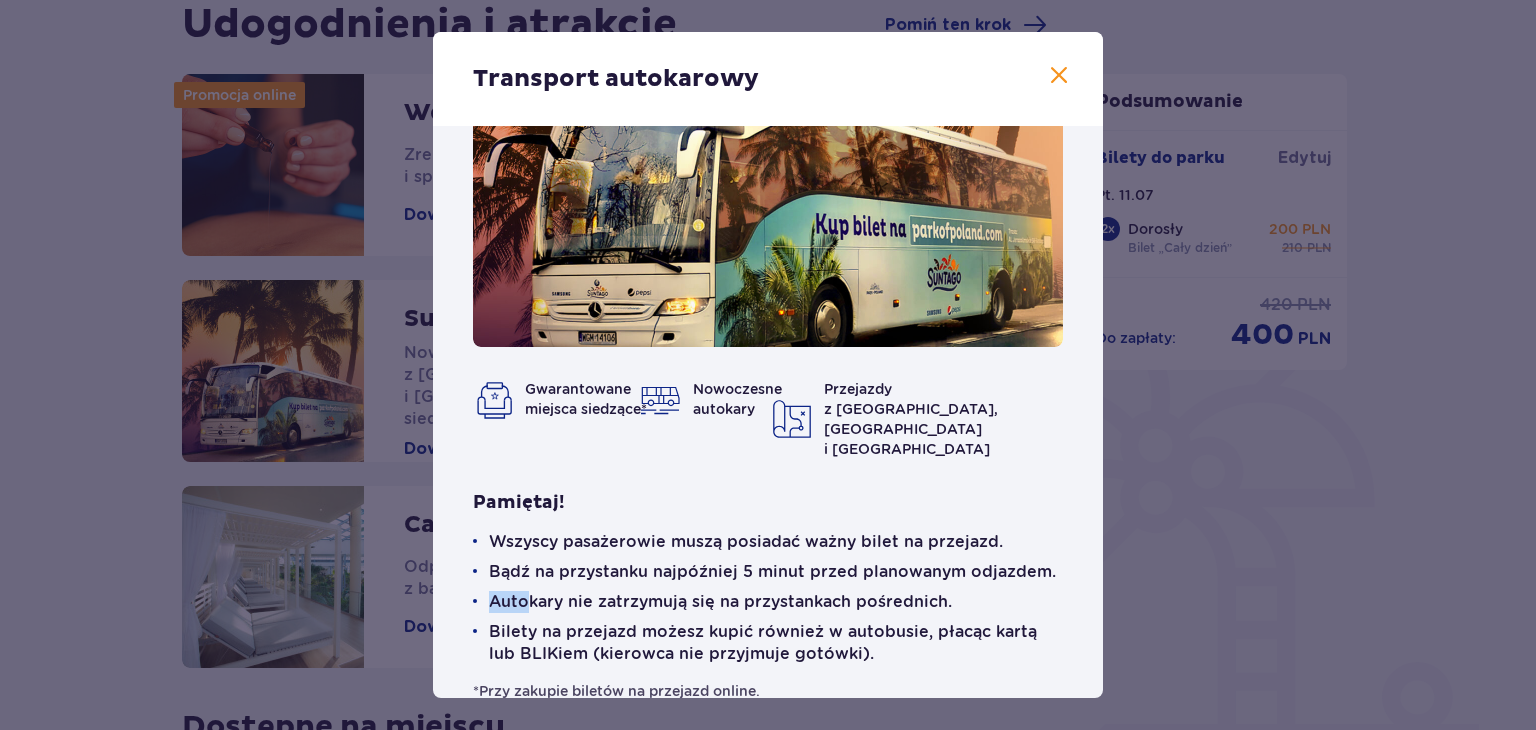 drag, startPoint x: 524, startPoint y: 550, endPoint x: 759, endPoint y: 545, distance: 235.05319 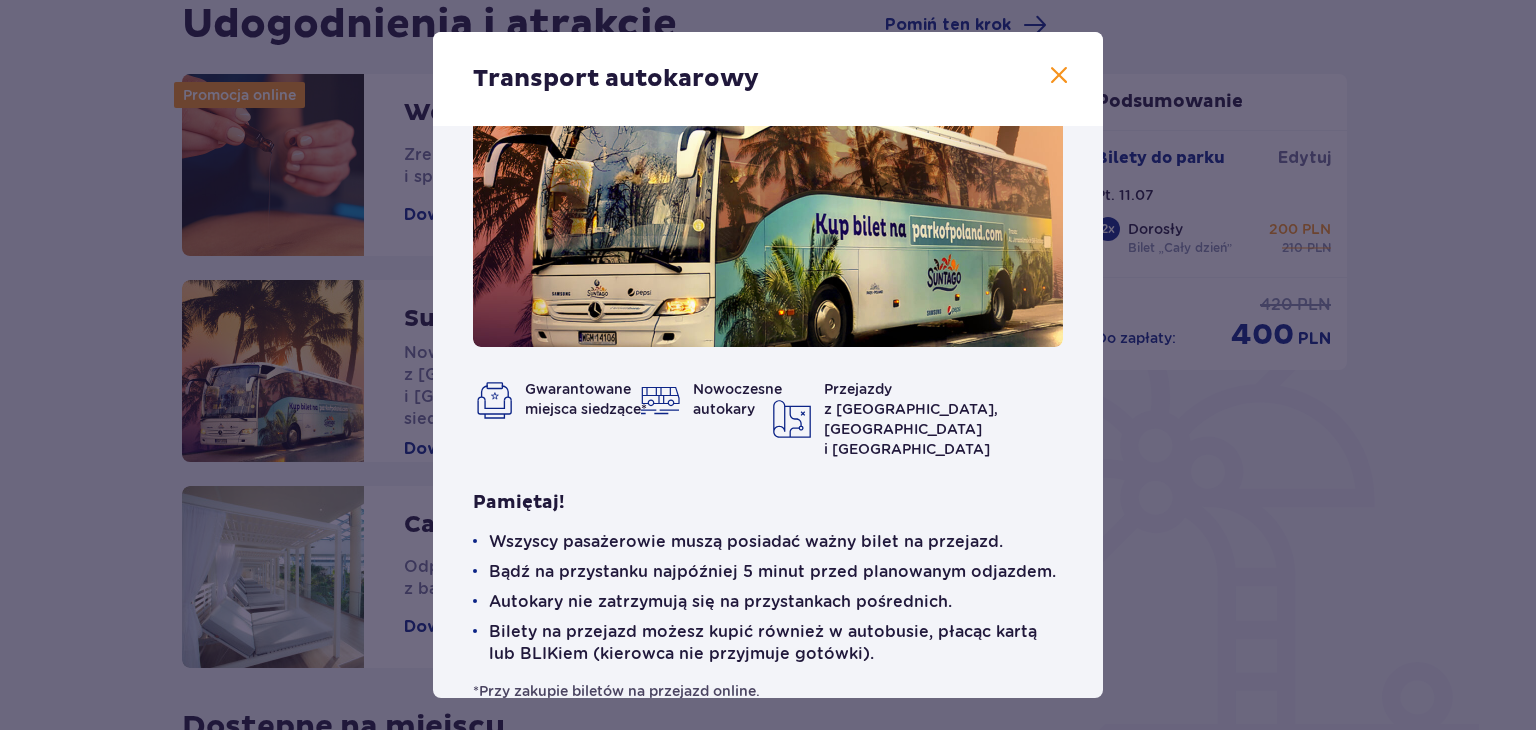 click on "Bilety na przejazd możesz kupić również w autobusie, płacąc kartą lub BLIKiem (kierowca nie przyjmuje gotówki)." at bounding box center [776, 643] 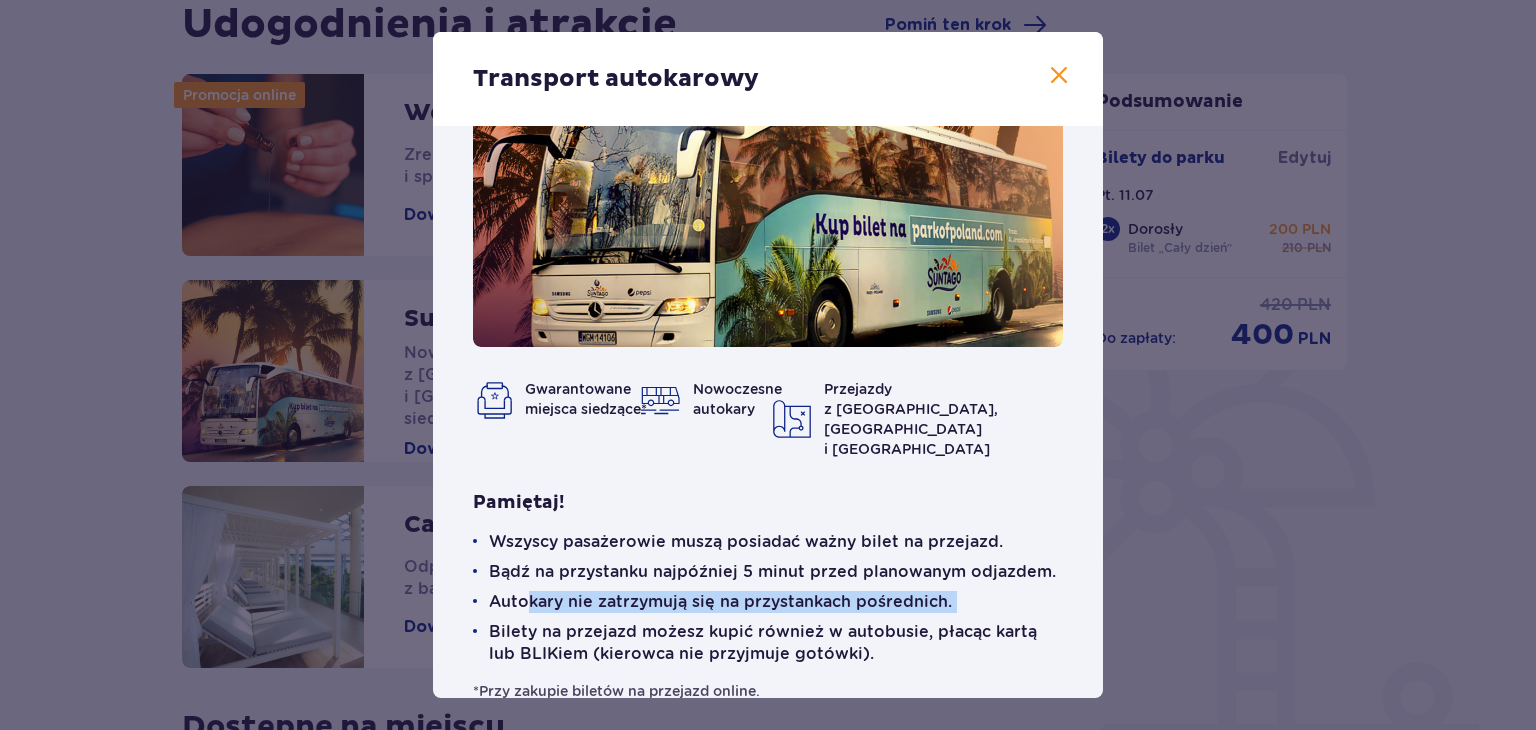 drag, startPoint x: 524, startPoint y: 554, endPoint x: 906, endPoint y: 584, distance: 383.1762 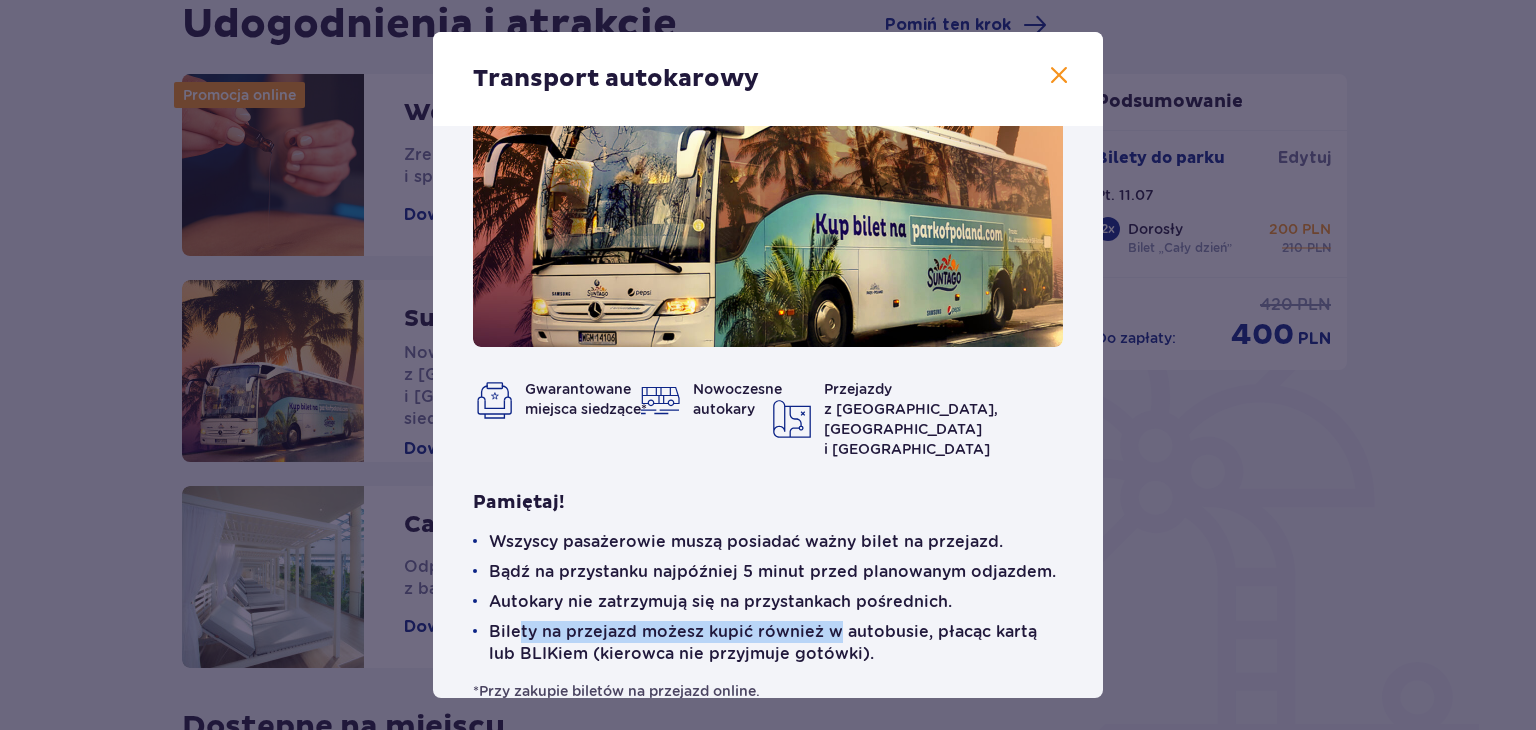 drag, startPoint x: 515, startPoint y: 589, endPoint x: 884, endPoint y: 593, distance: 369.02167 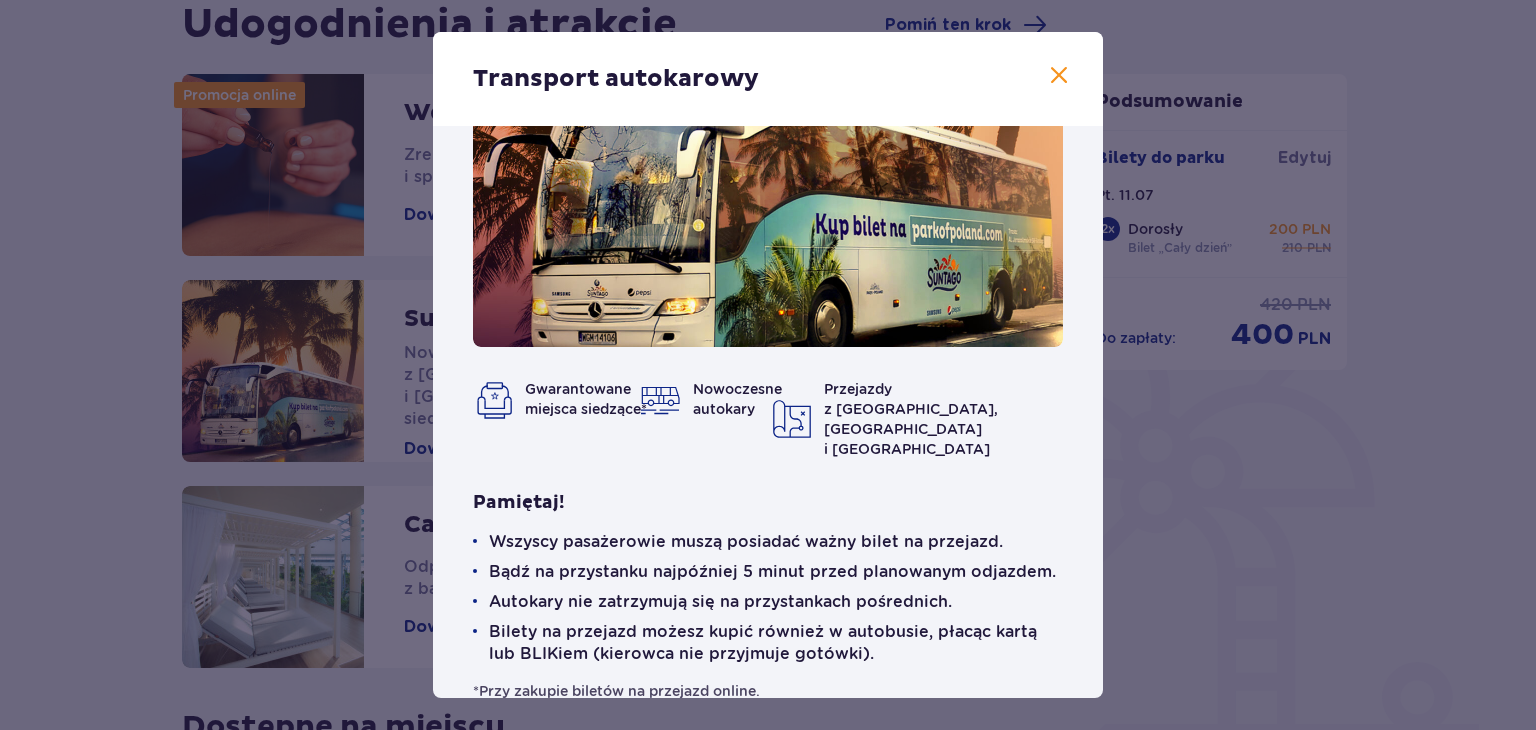 click on "Transport autokarowy Gwarantowane miejsca siedzące*   Nowoczesne autokary   Przejazdy z Warszawy, Łodzi i Żyrardowa   Pamiętaj! Wszyscy pasażerowie muszą posiadać ważny bilet na przejazd. Bądź na przystanku najpóźniej 5 minut przed planowanym odjazdem. Autokary nie zatrzymują się na przystankach pośrednich. Bilety na przejazd możesz kupić również w autobusie, płacąc kartą lub BLIKiem (kierowca nie przyjmuje gotówki). *Przy zakupie biletów na przejazd online." at bounding box center (768, 365) 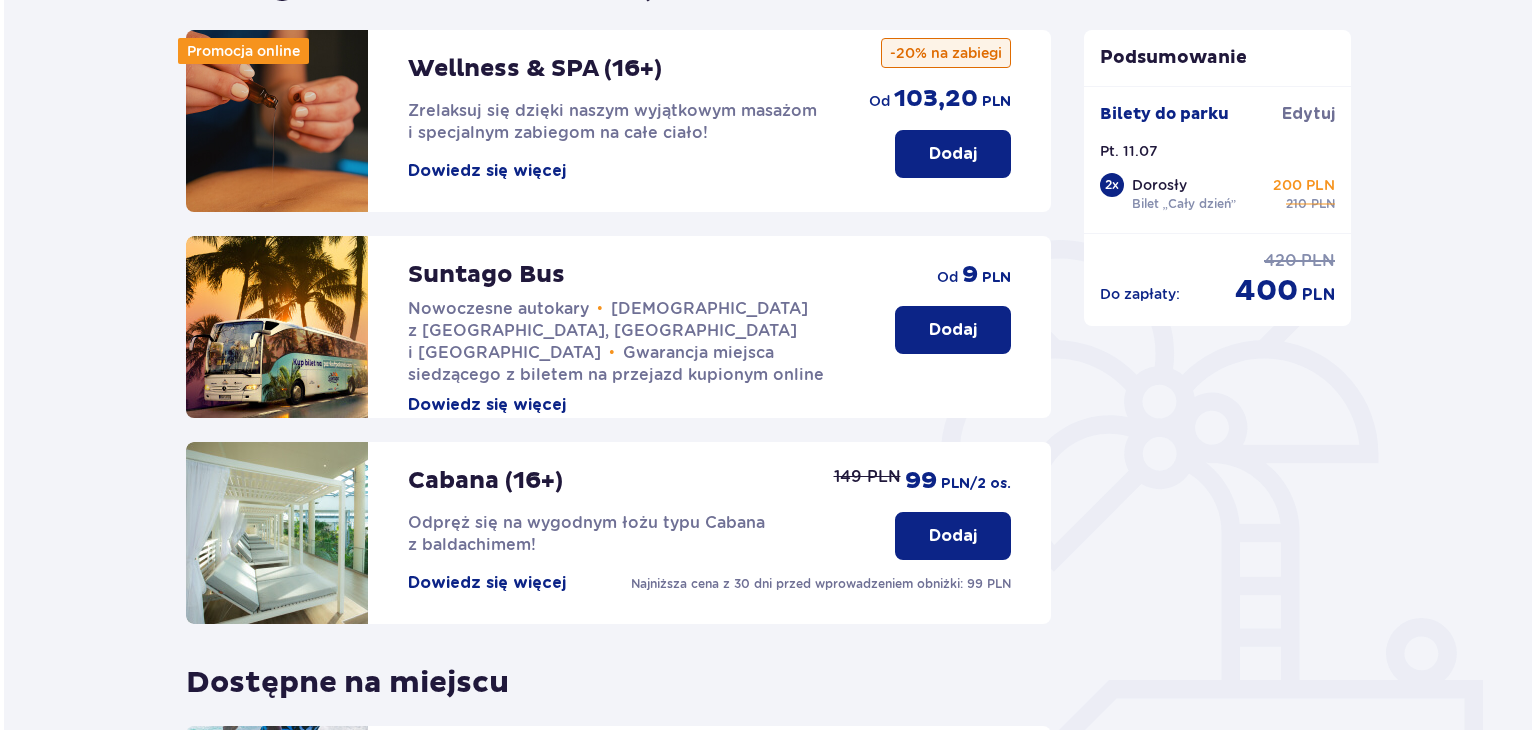 scroll, scrollTop: 254, scrollLeft: 0, axis: vertical 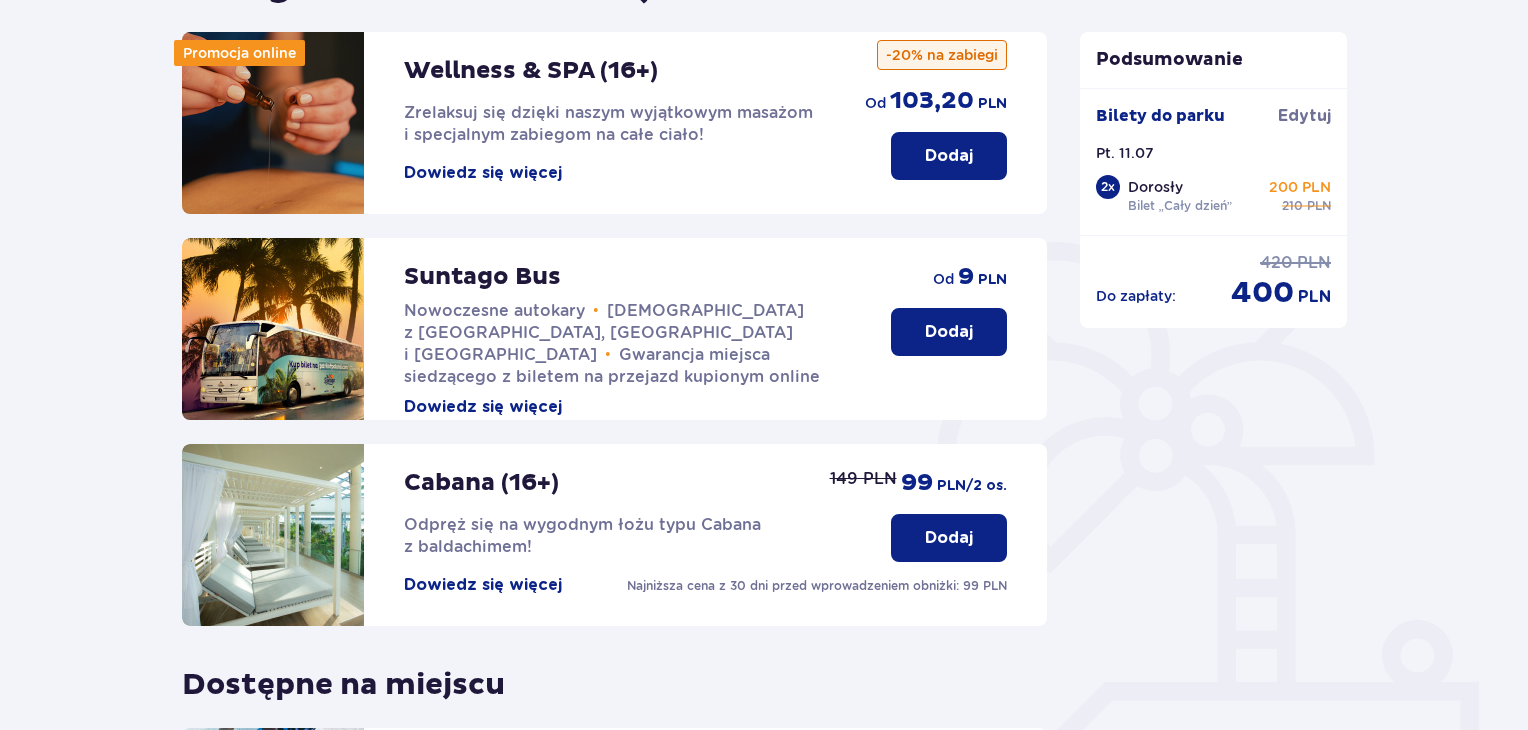 click on "Dowiedz się więcej" at bounding box center [483, 407] 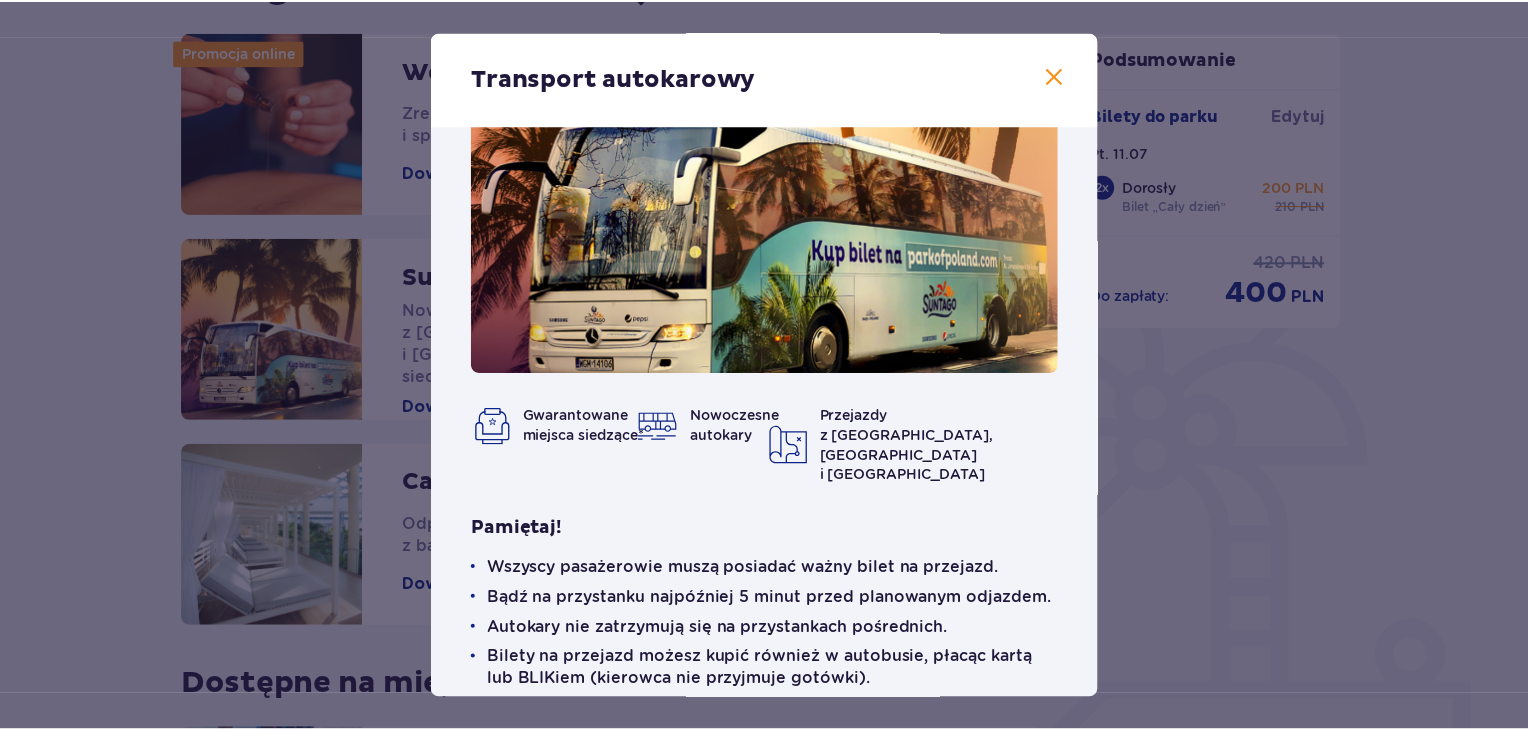 scroll, scrollTop: 74, scrollLeft: 0, axis: vertical 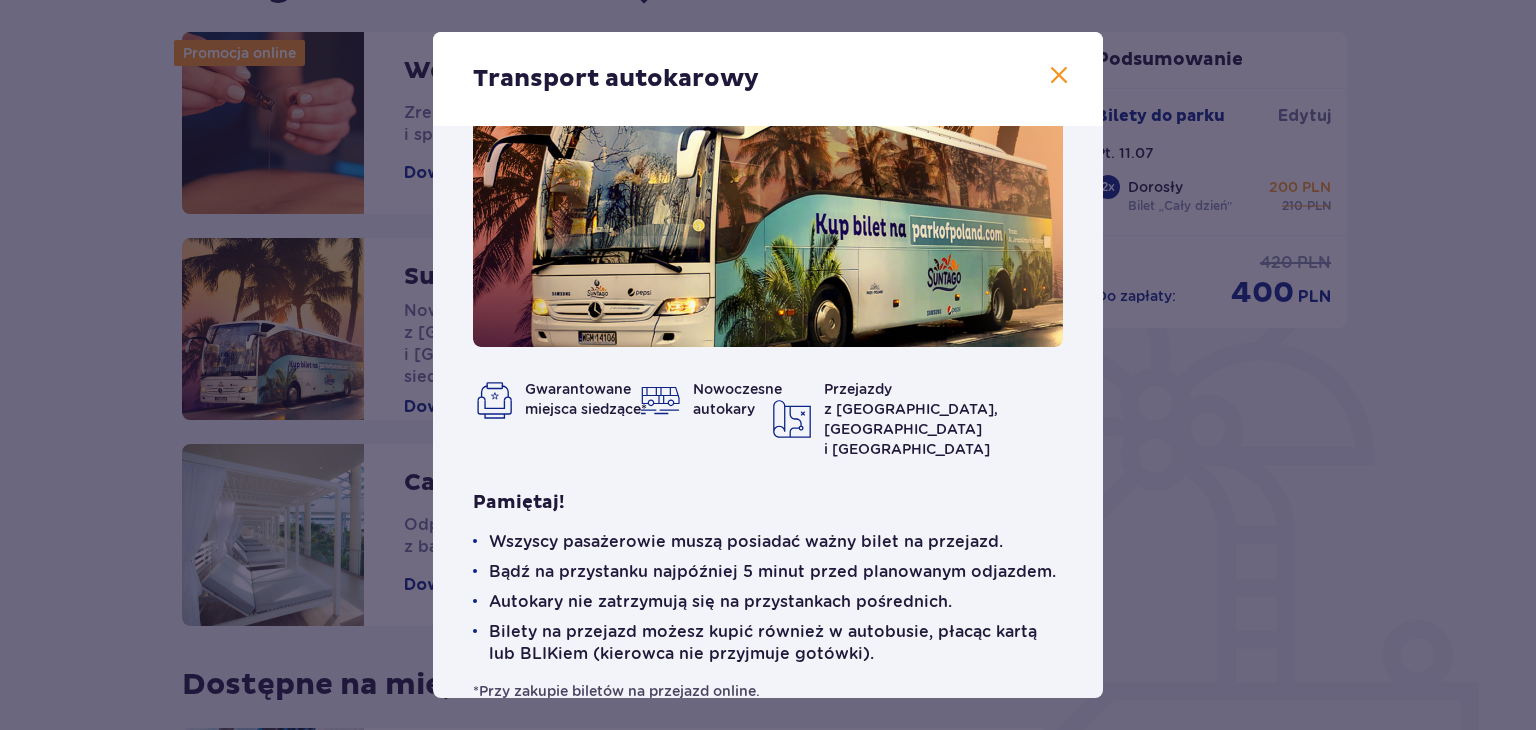 click at bounding box center (1059, 76) 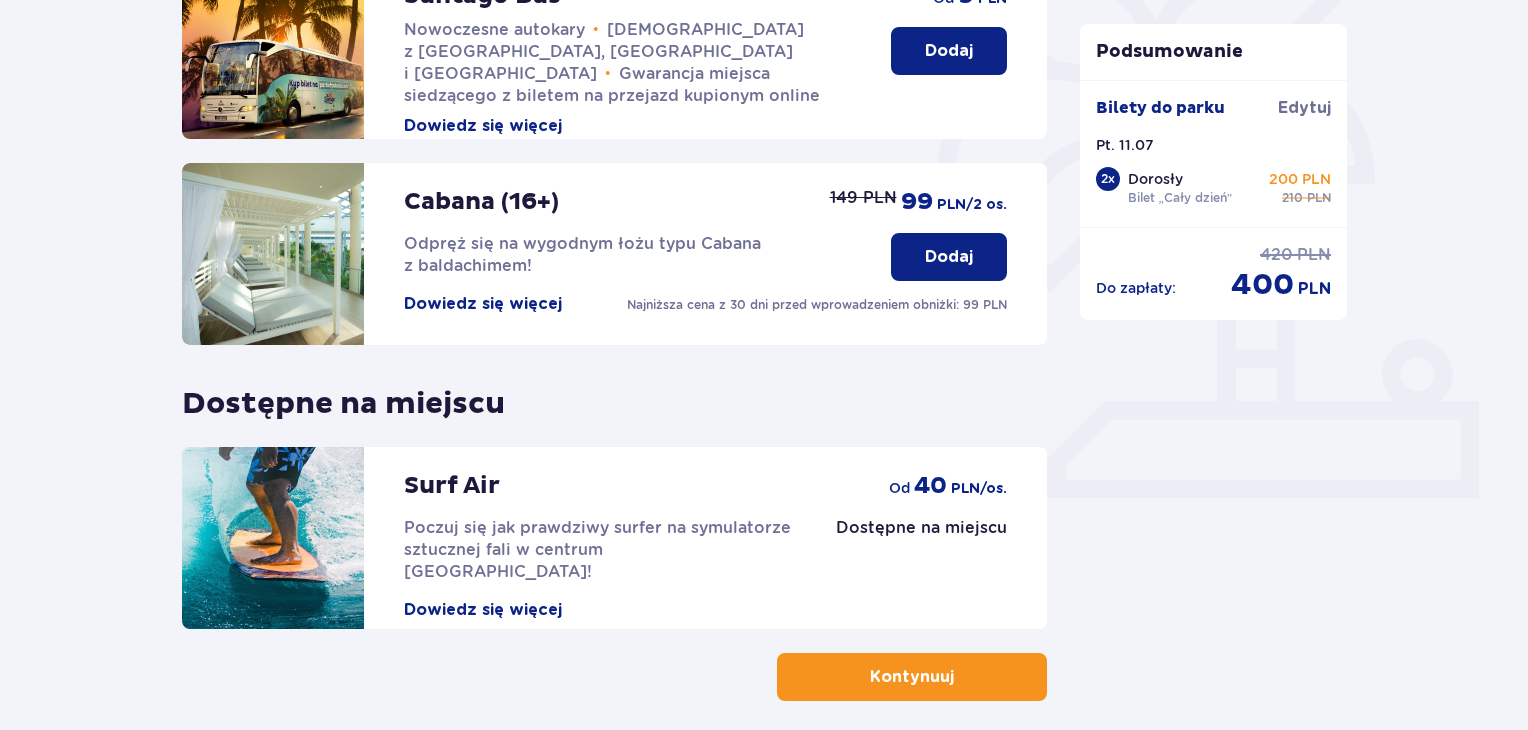 scroll, scrollTop: 537, scrollLeft: 0, axis: vertical 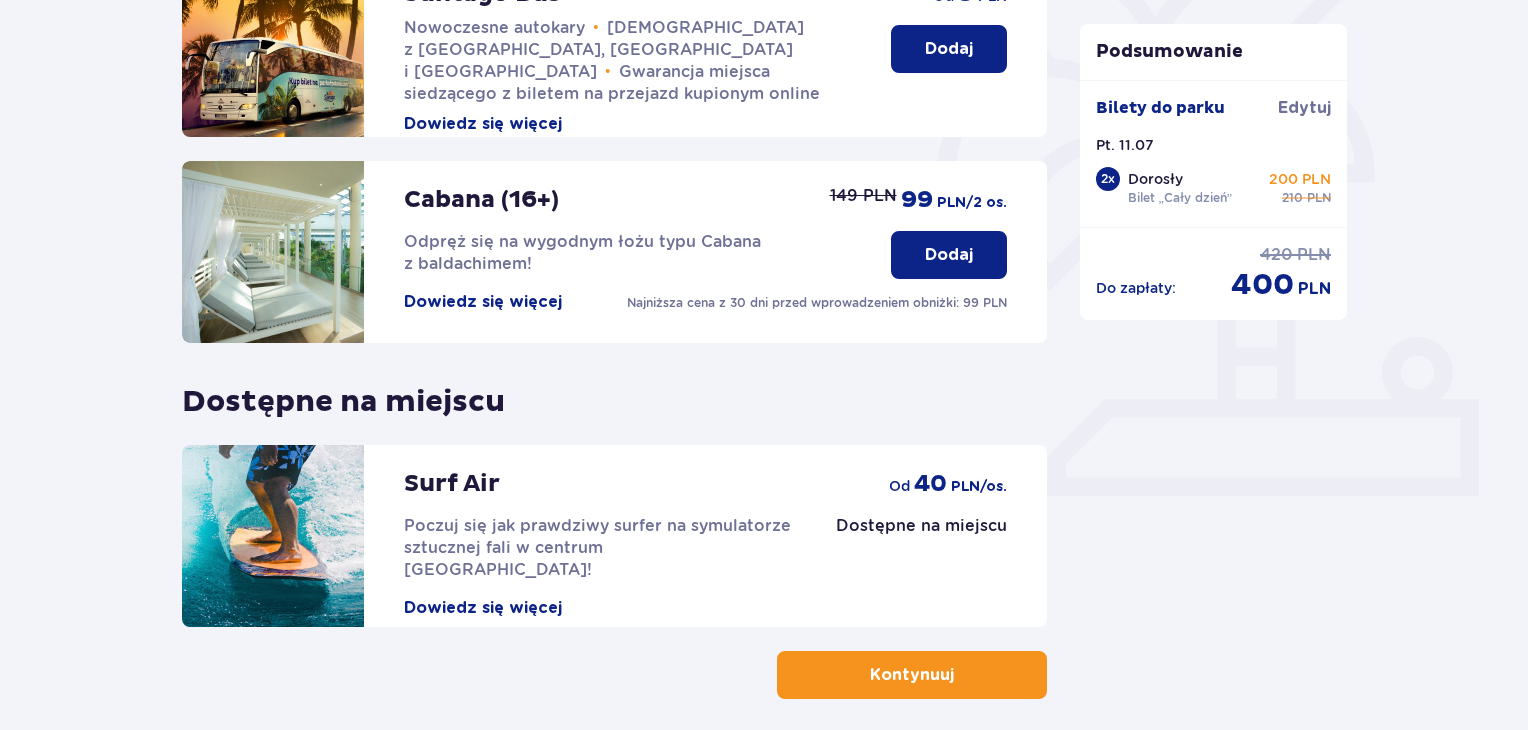 click on "Kontynuuj" at bounding box center [912, 675] 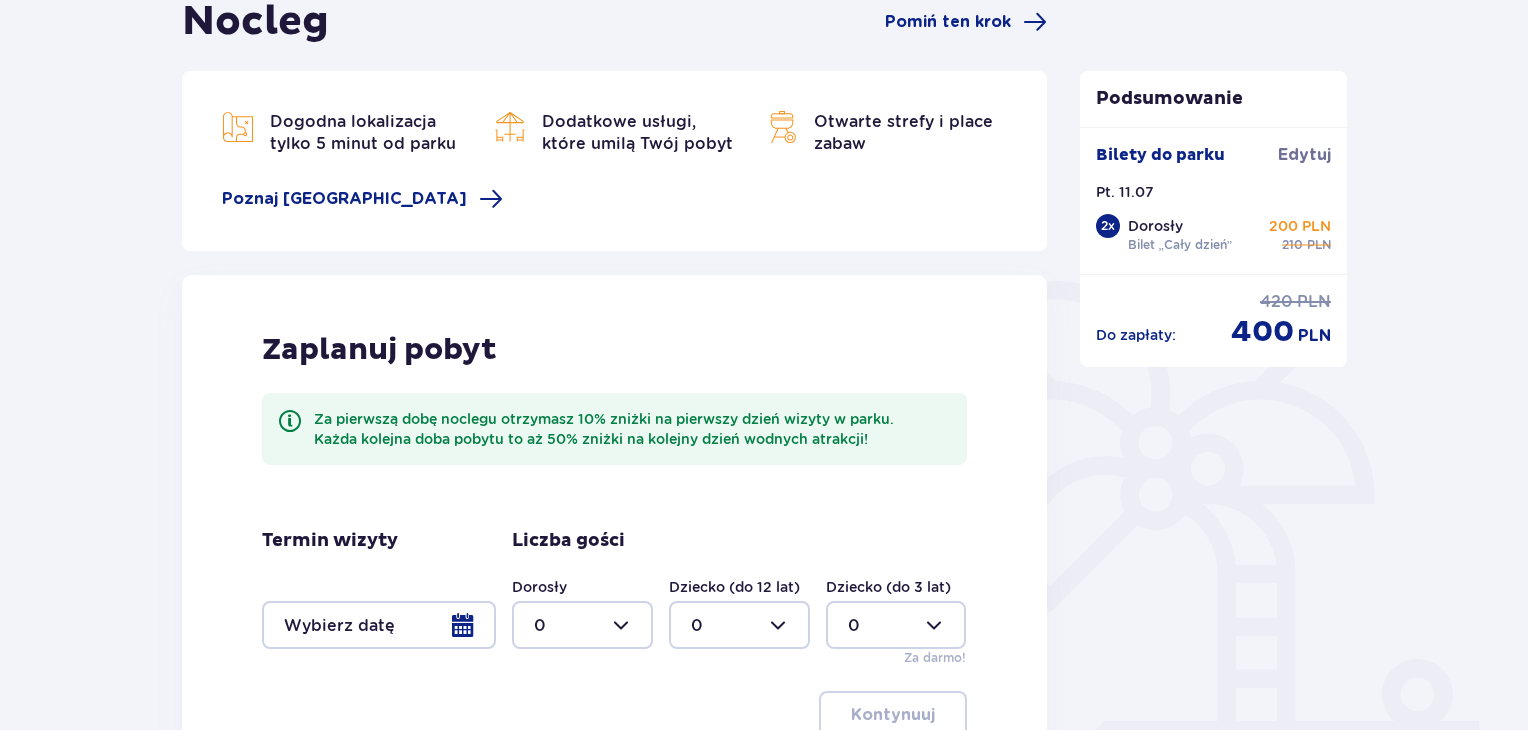 scroll, scrollTop: 216, scrollLeft: 0, axis: vertical 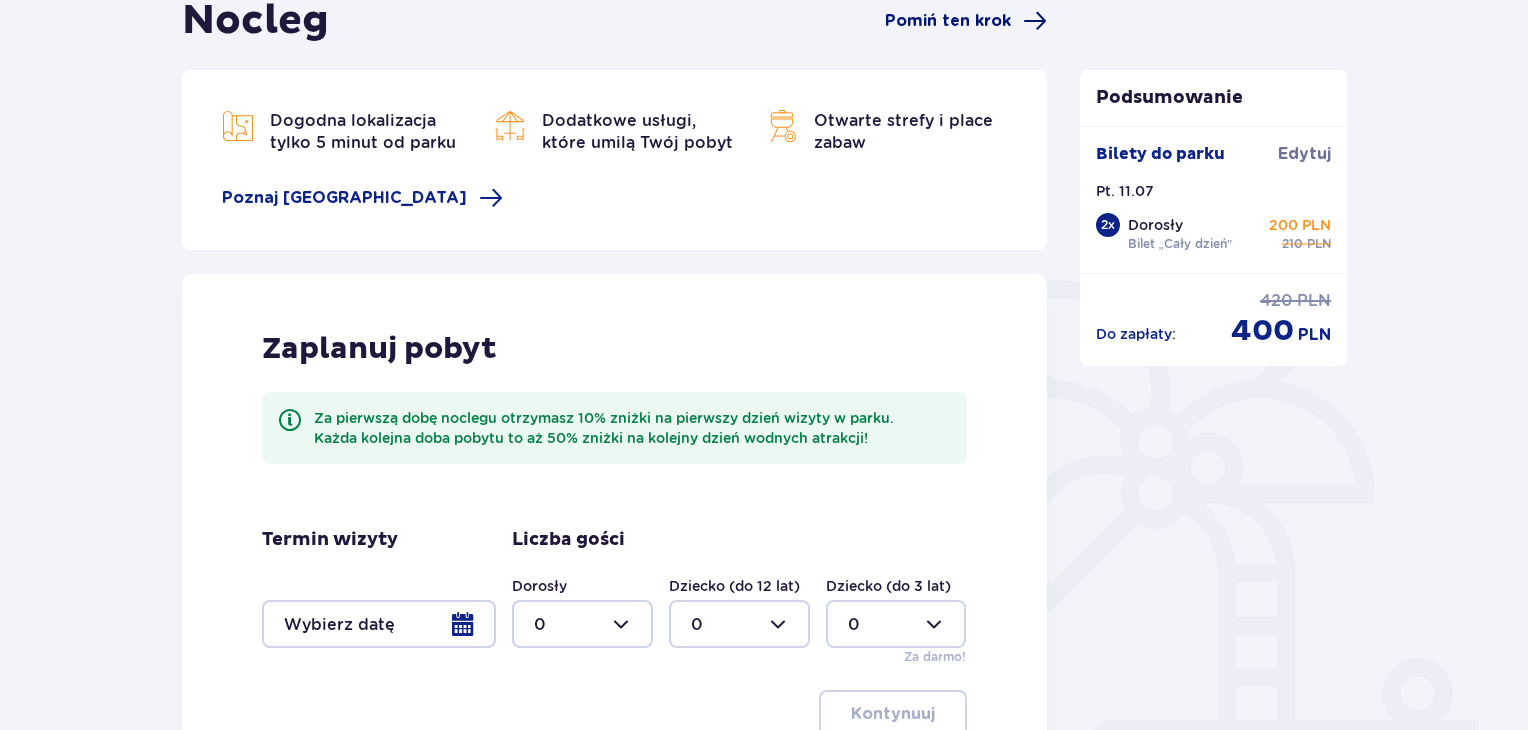 click on "Pomiń ten krok" at bounding box center (948, 21) 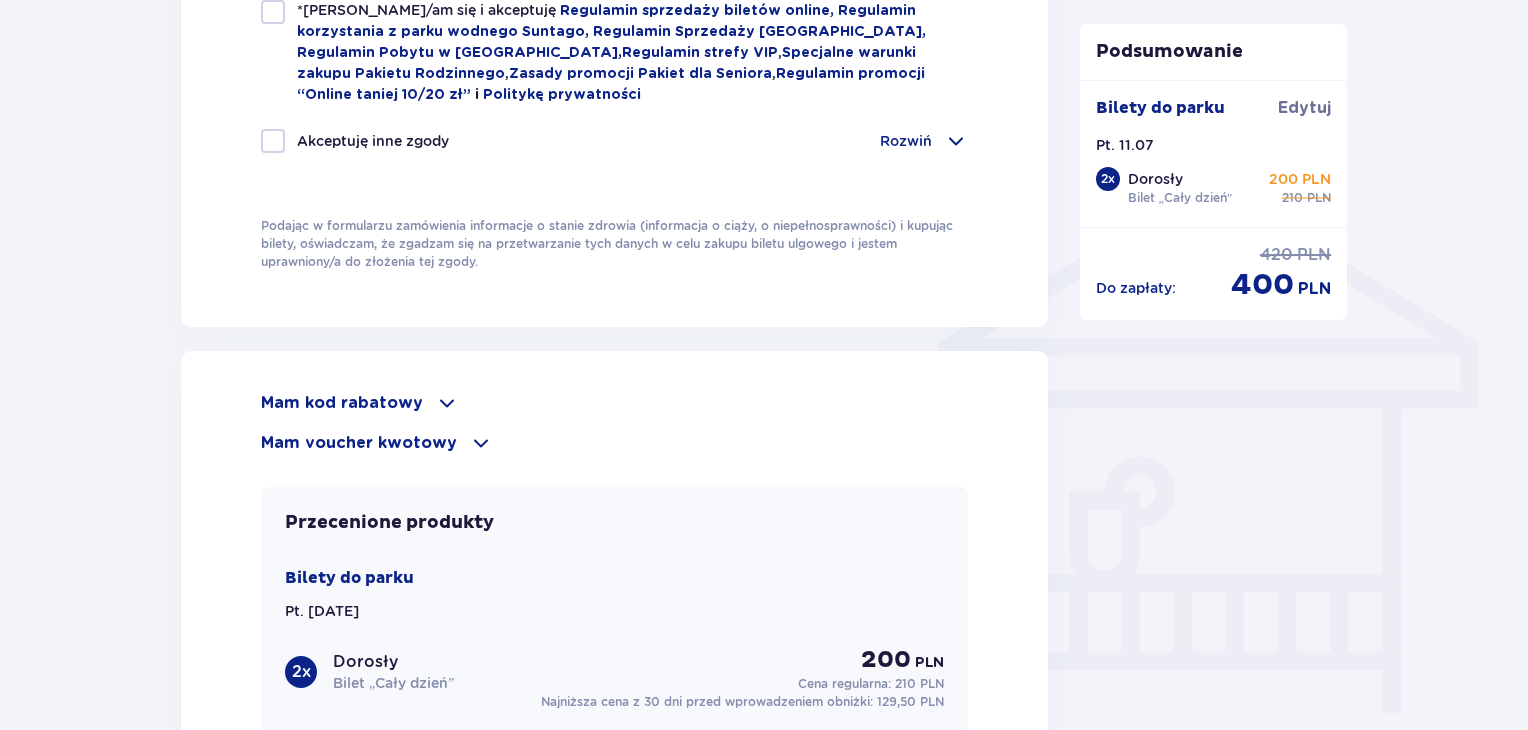 scroll, scrollTop: 1444, scrollLeft: 0, axis: vertical 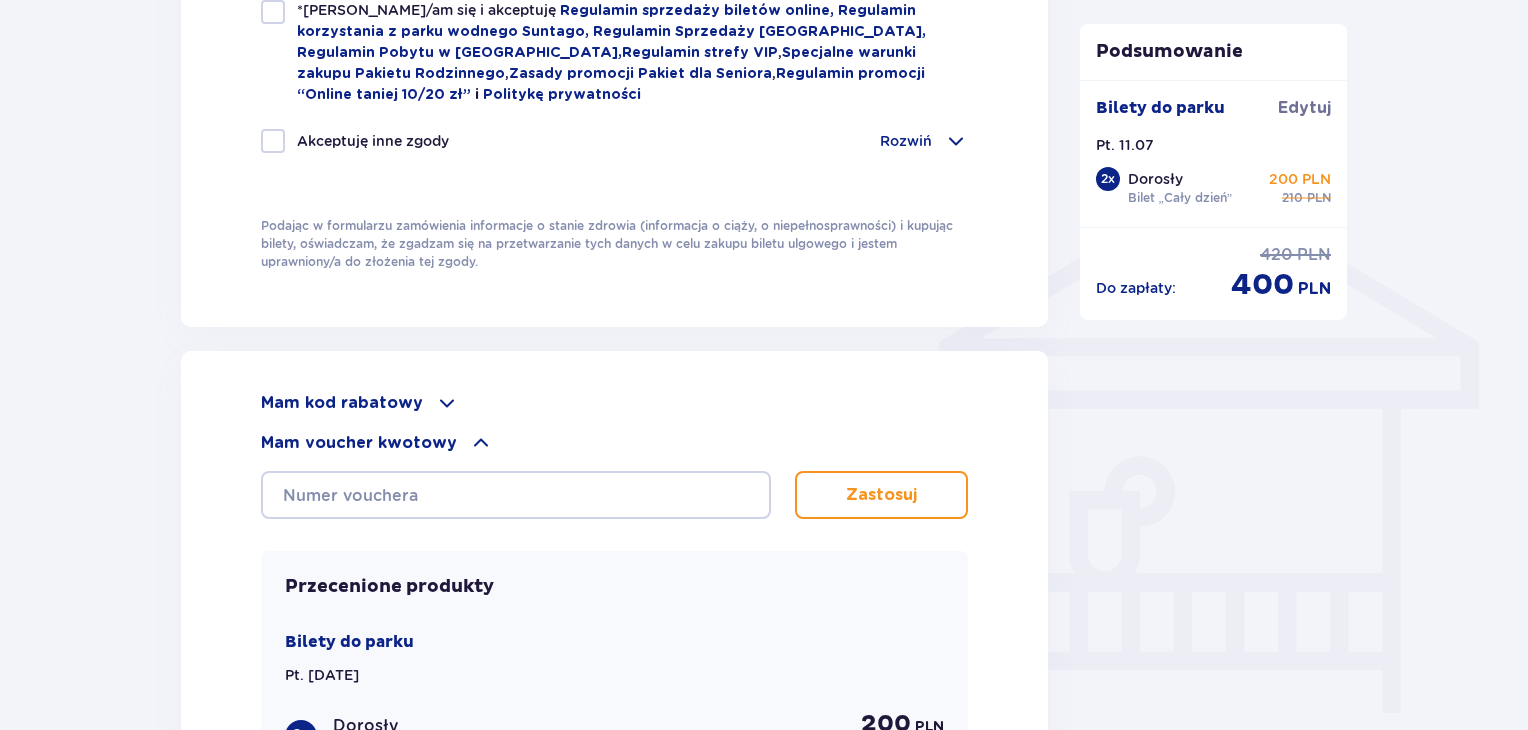 click on "Mam kod rabatowy" at bounding box center (342, 403) 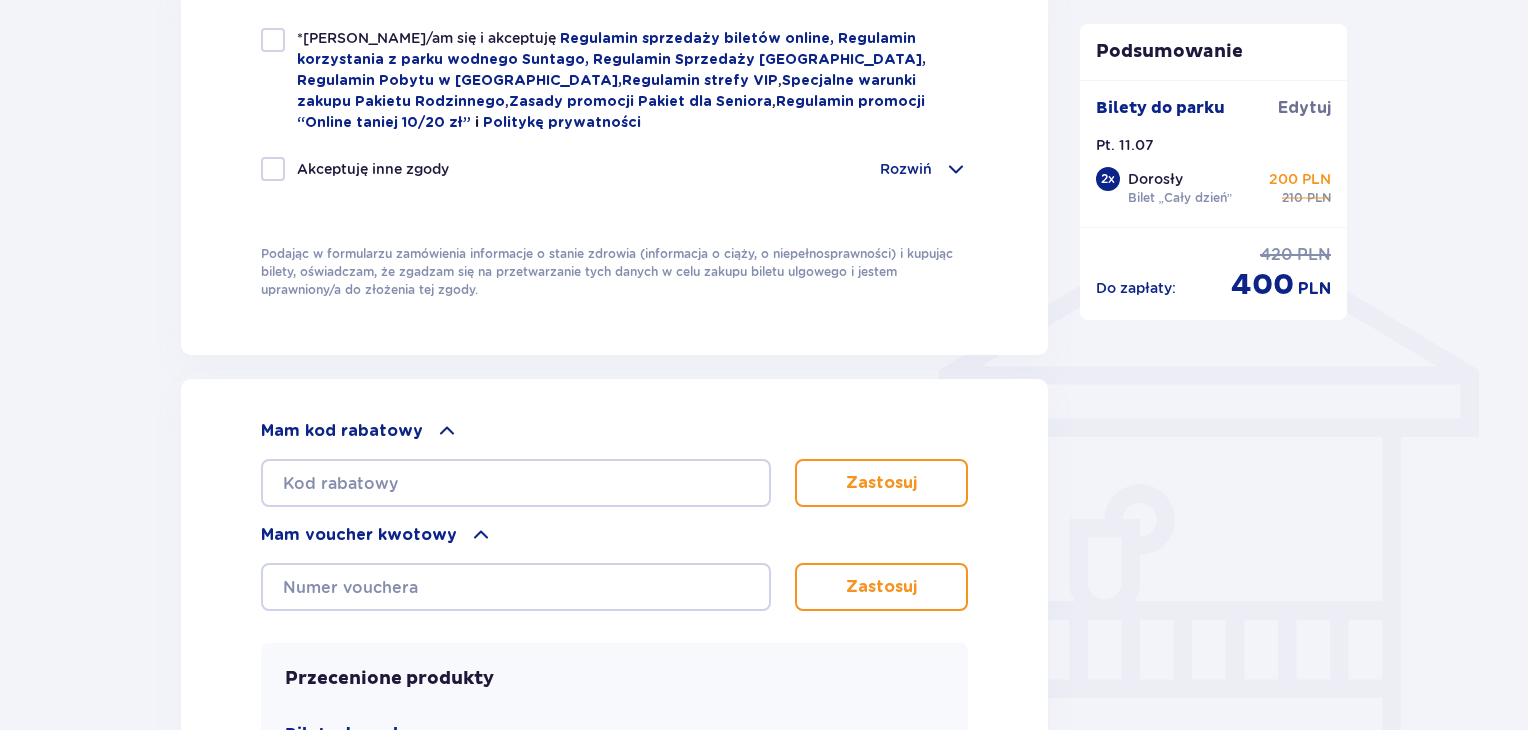 scroll, scrollTop: 1418, scrollLeft: 0, axis: vertical 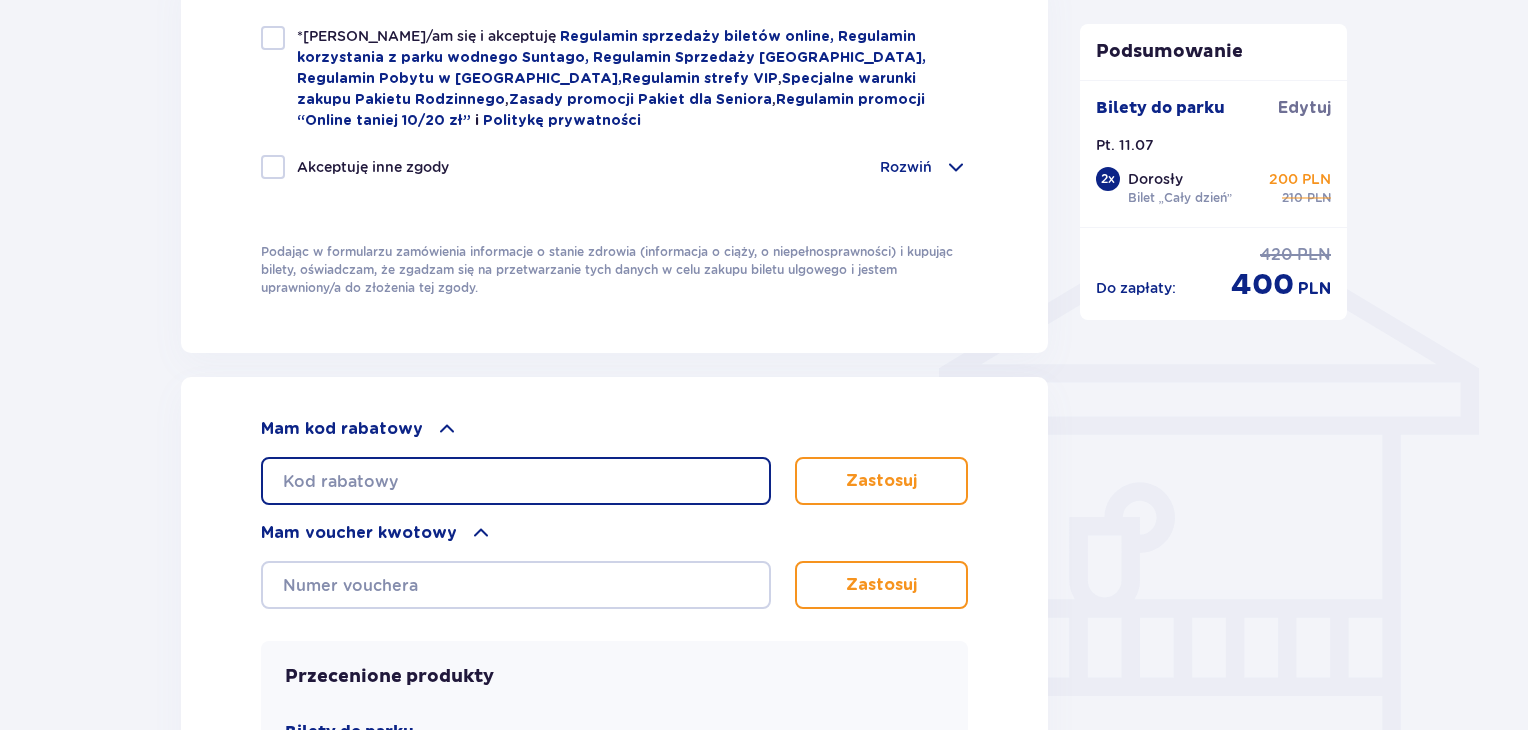 click at bounding box center [516, 481] 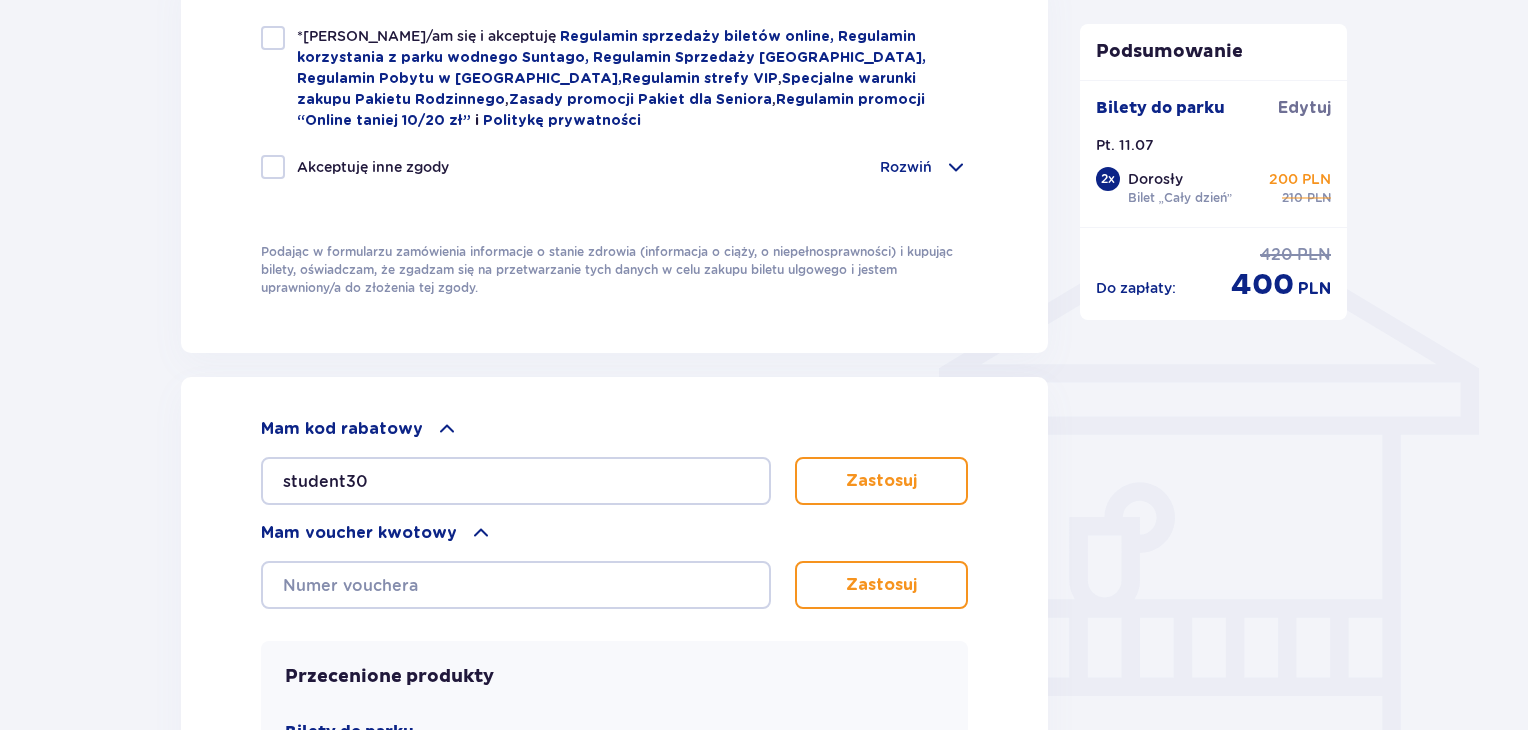 click on "Zastosuj" at bounding box center [881, 481] 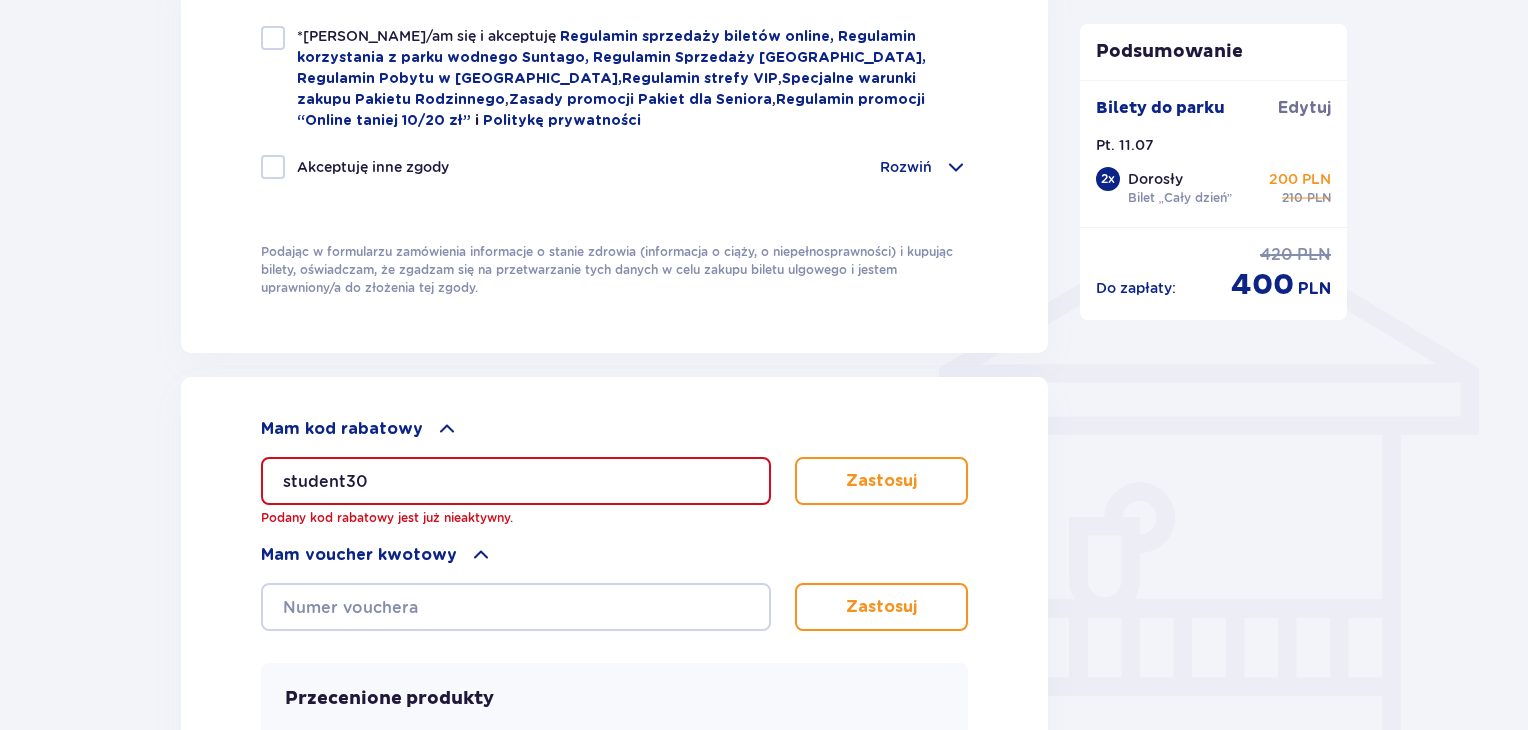 click on "student30" at bounding box center [516, 481] 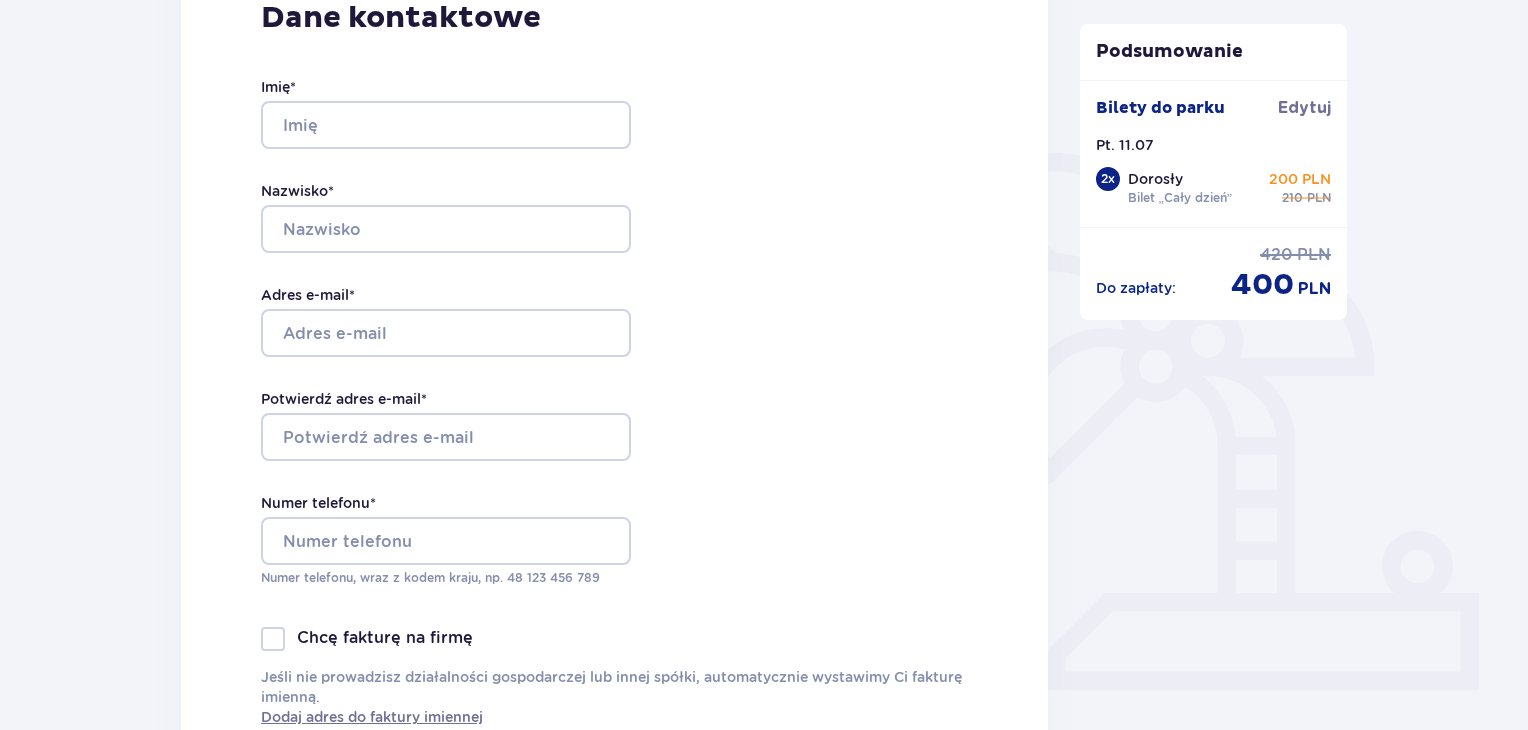 scroll, scrollTop: 0, scrollLeft: 0, axis: both 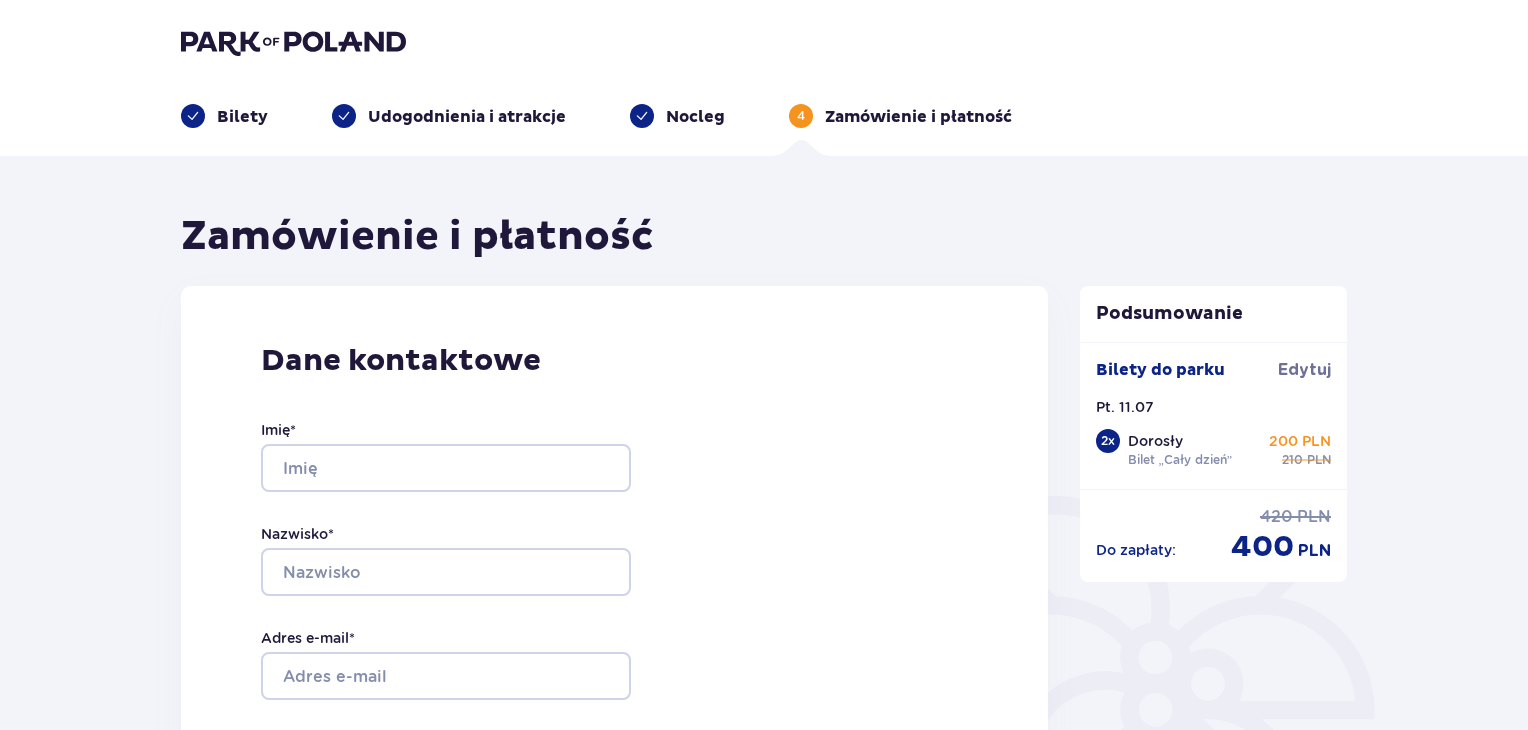 type 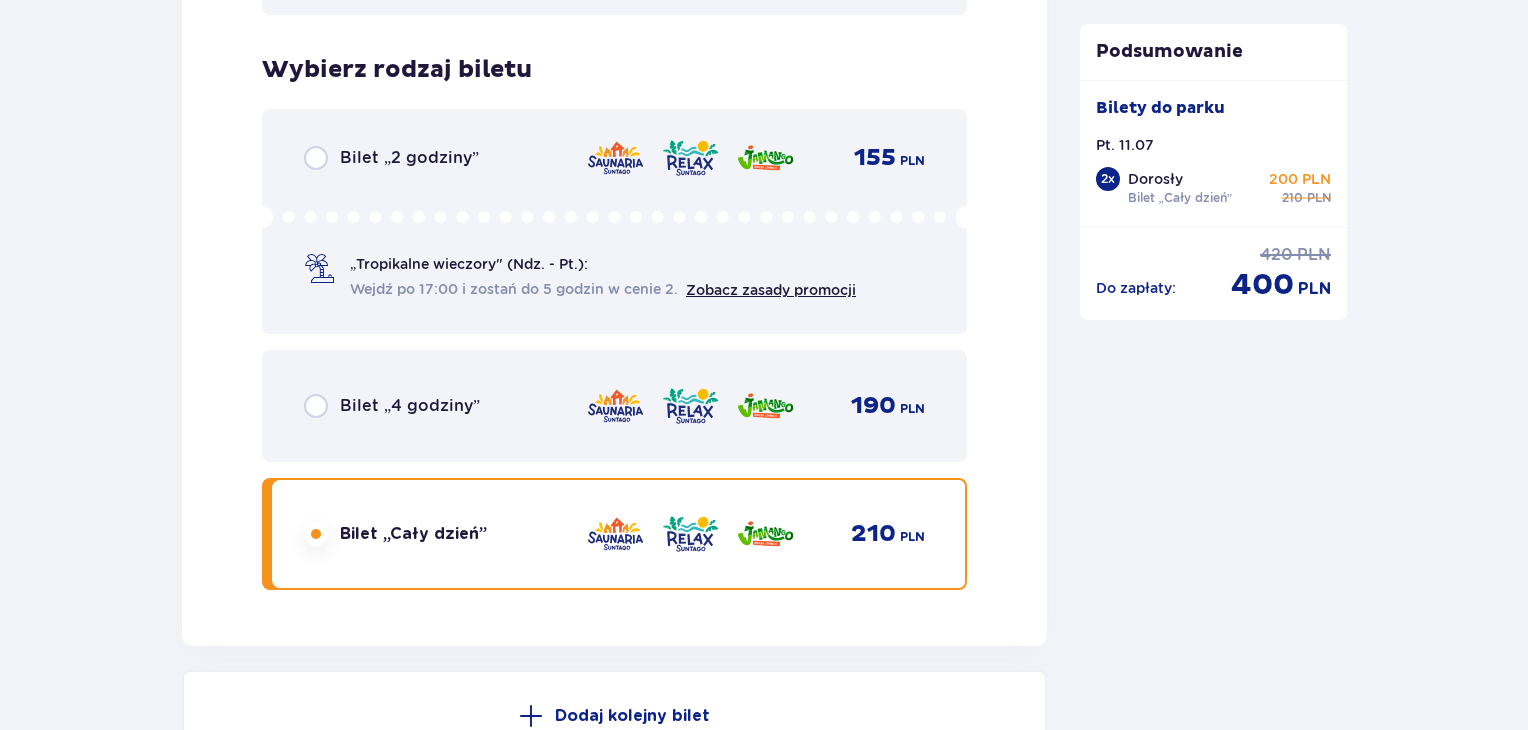 scroll, scrollTop: 3578, scrollLeft: 0, axis: vertical 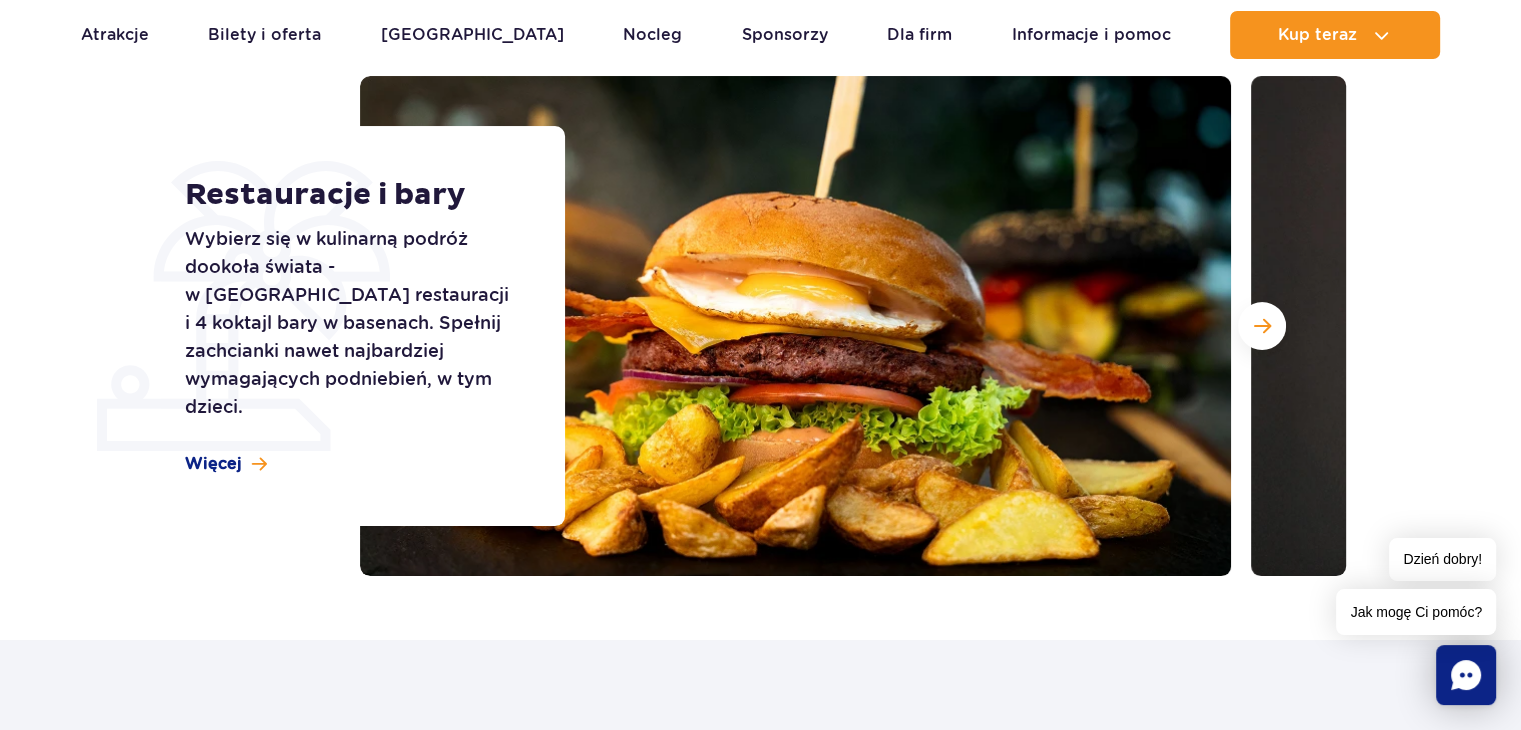 click on "Restauracje i bary
Wybierz się w kulinarną podróż dookoła świata - w [GEOGRAPHIC_DATA] restauracji i 4 koktajl bary w basenach. Spełnij zachcianki nawet najbardziej wymagających podniebień, w tym dzieci.
Więcej" at bounding box center (362, 326) 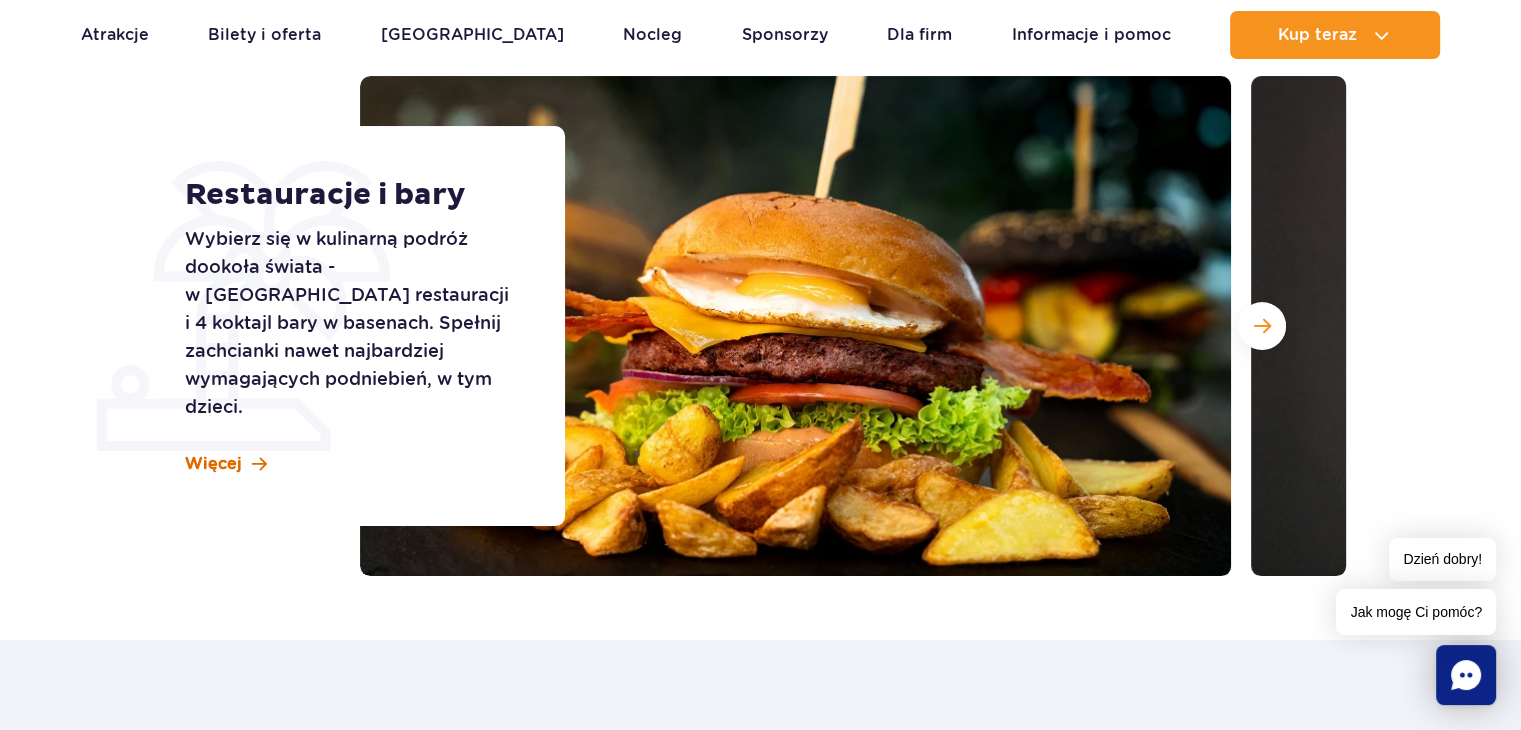 click at bounding box center [259, 464] 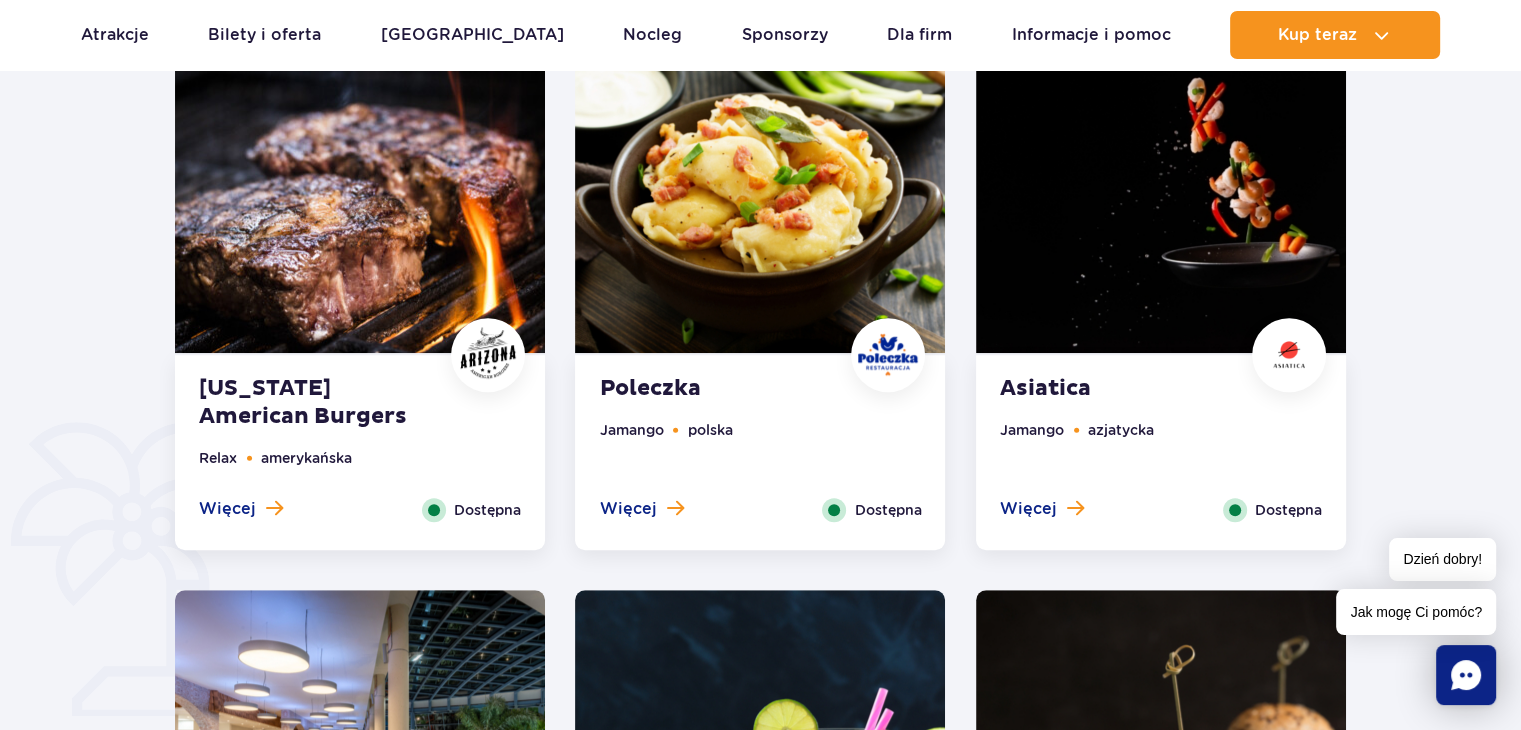 scroll, scrollTop: 1080, scrollLeft: 0, axis: vertical 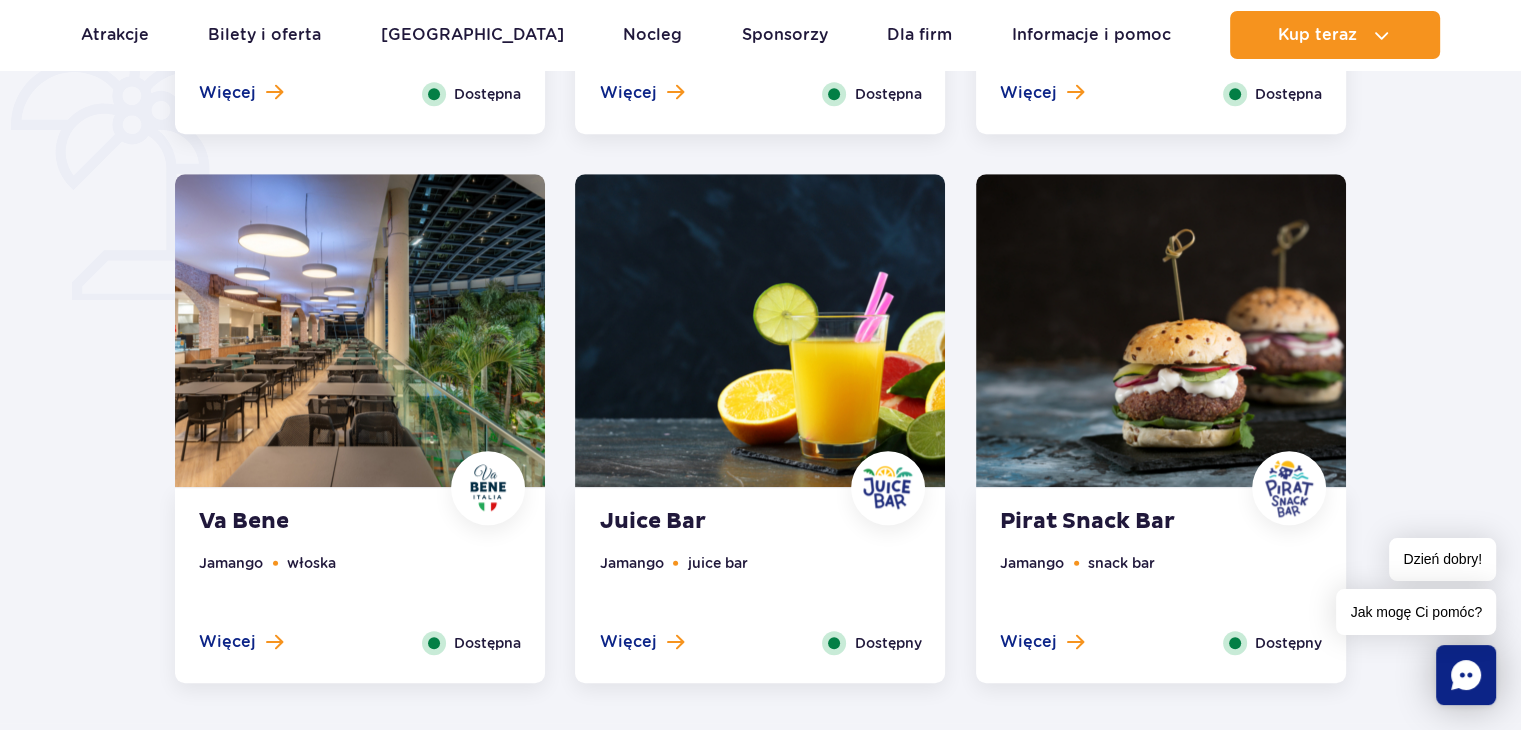click on "Więcej
Zamknij" at bounding box center (641, 643) 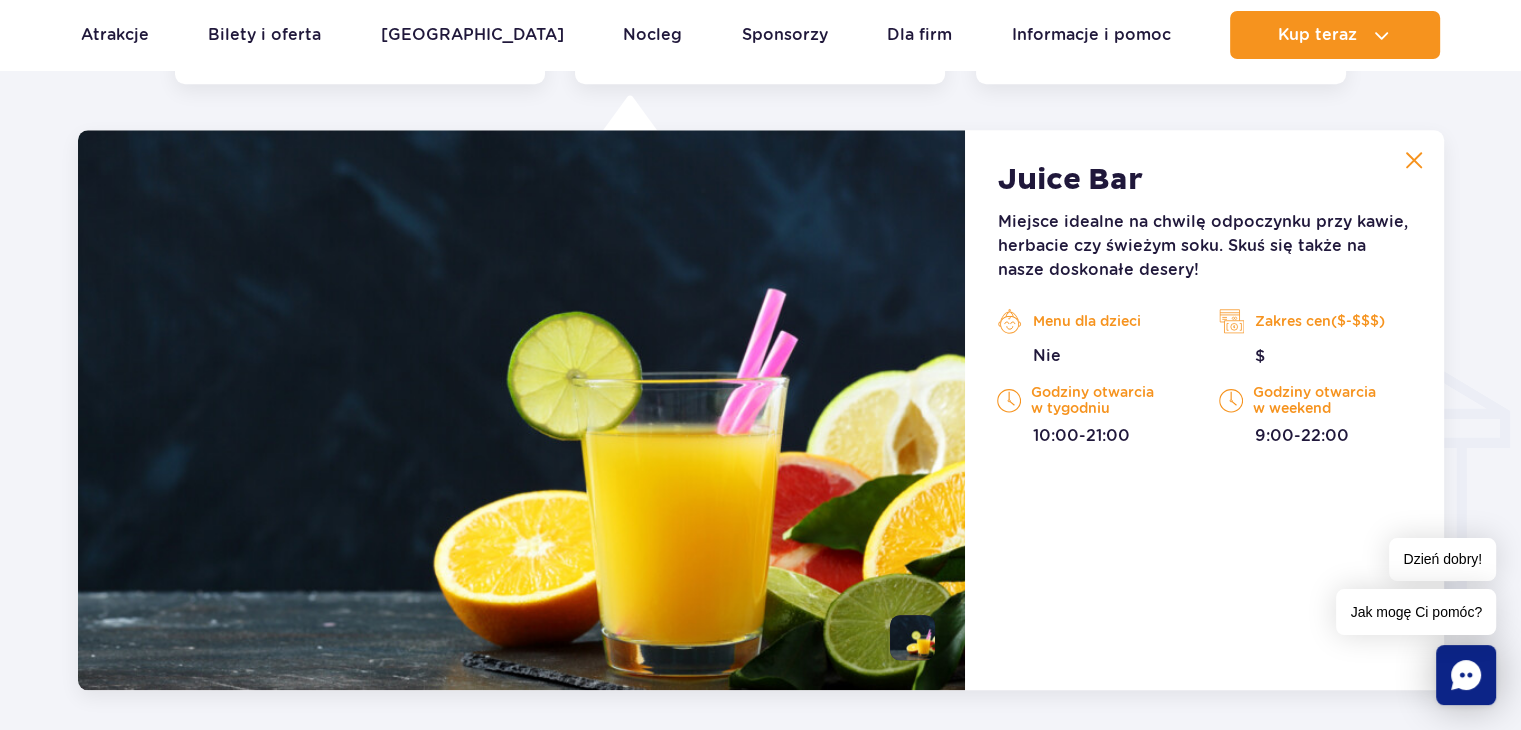 scroll, scrollTop: 2091, scrollLeft: 0, axis: vertical 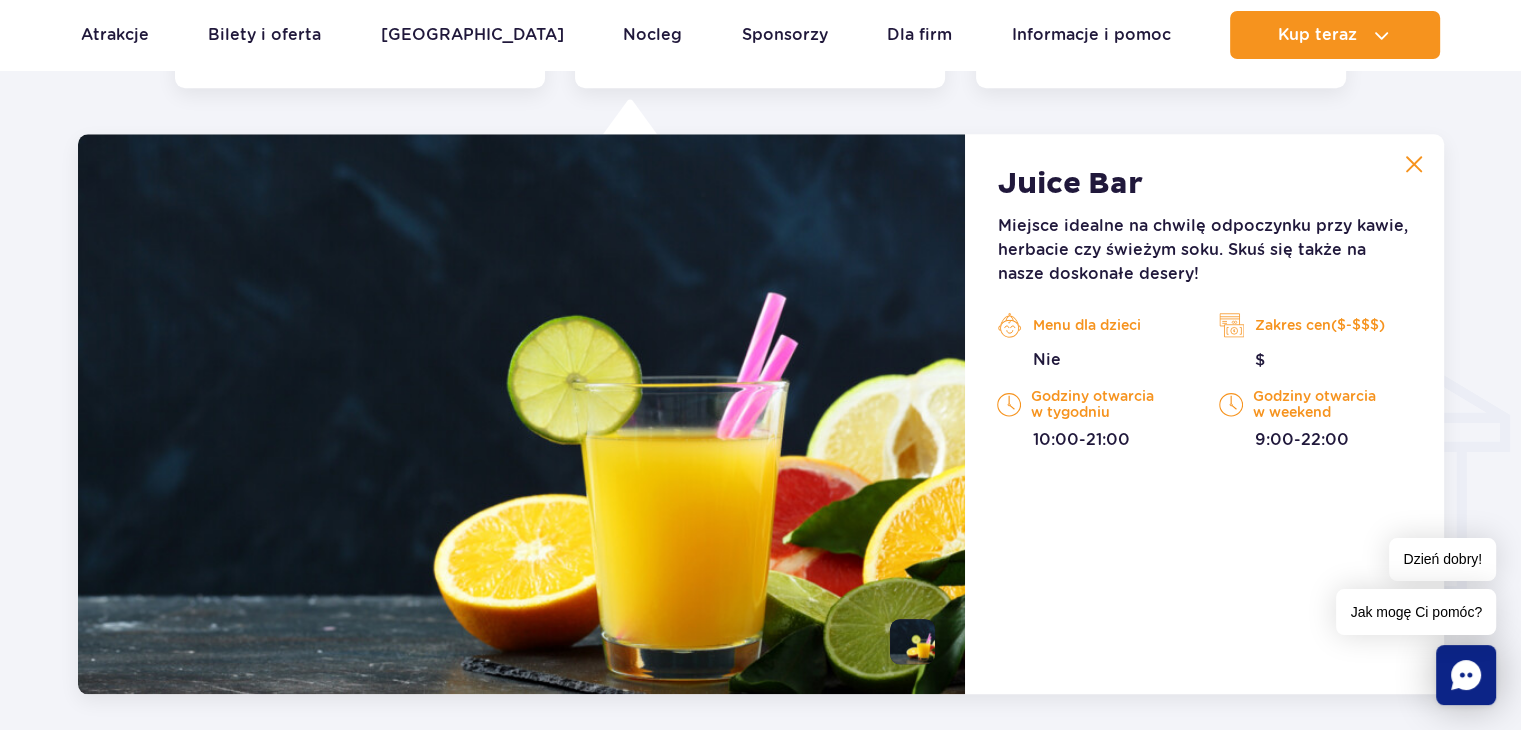 click at bounding box center [1414, 164] 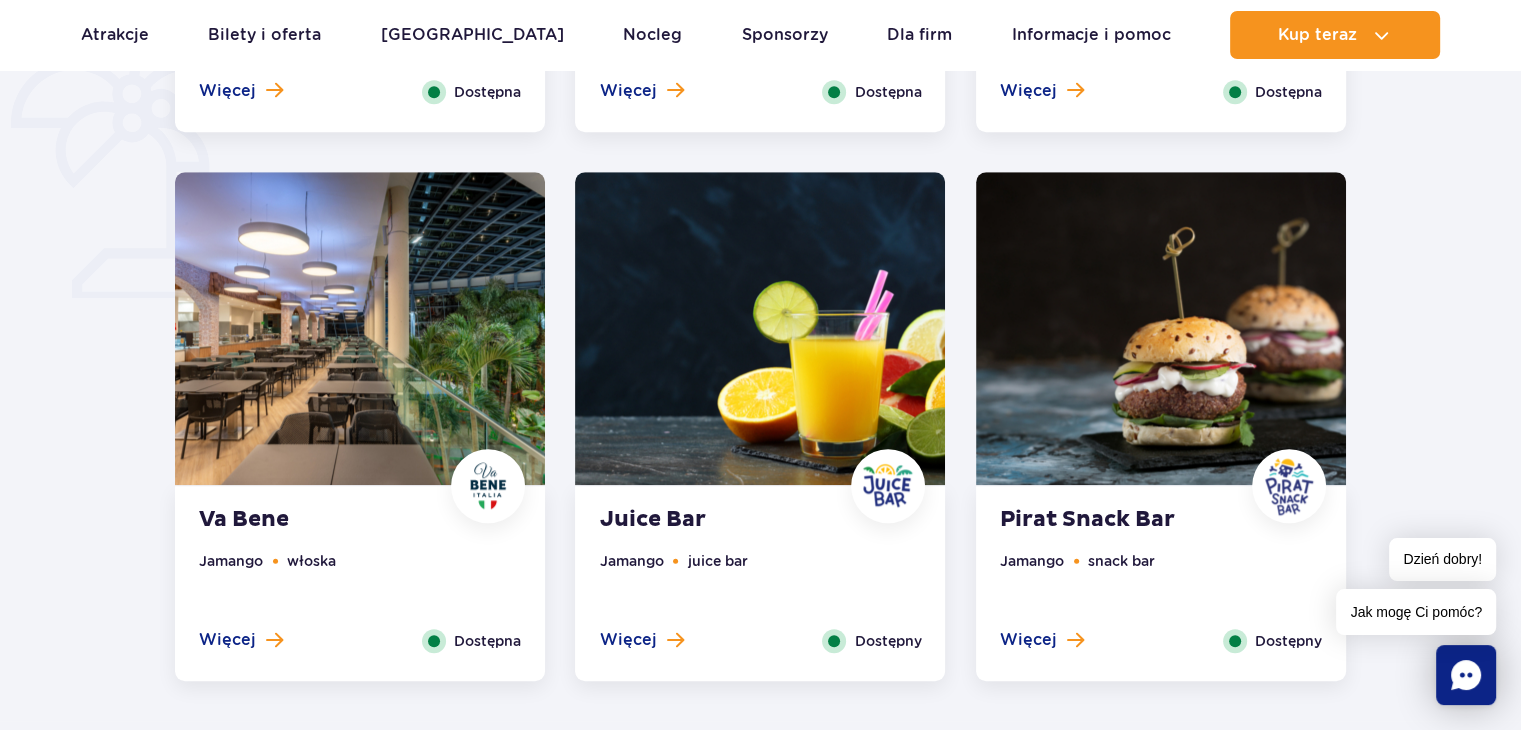 scroll, scrollTop: 1496, scrollLeft: 0, axis: vertical 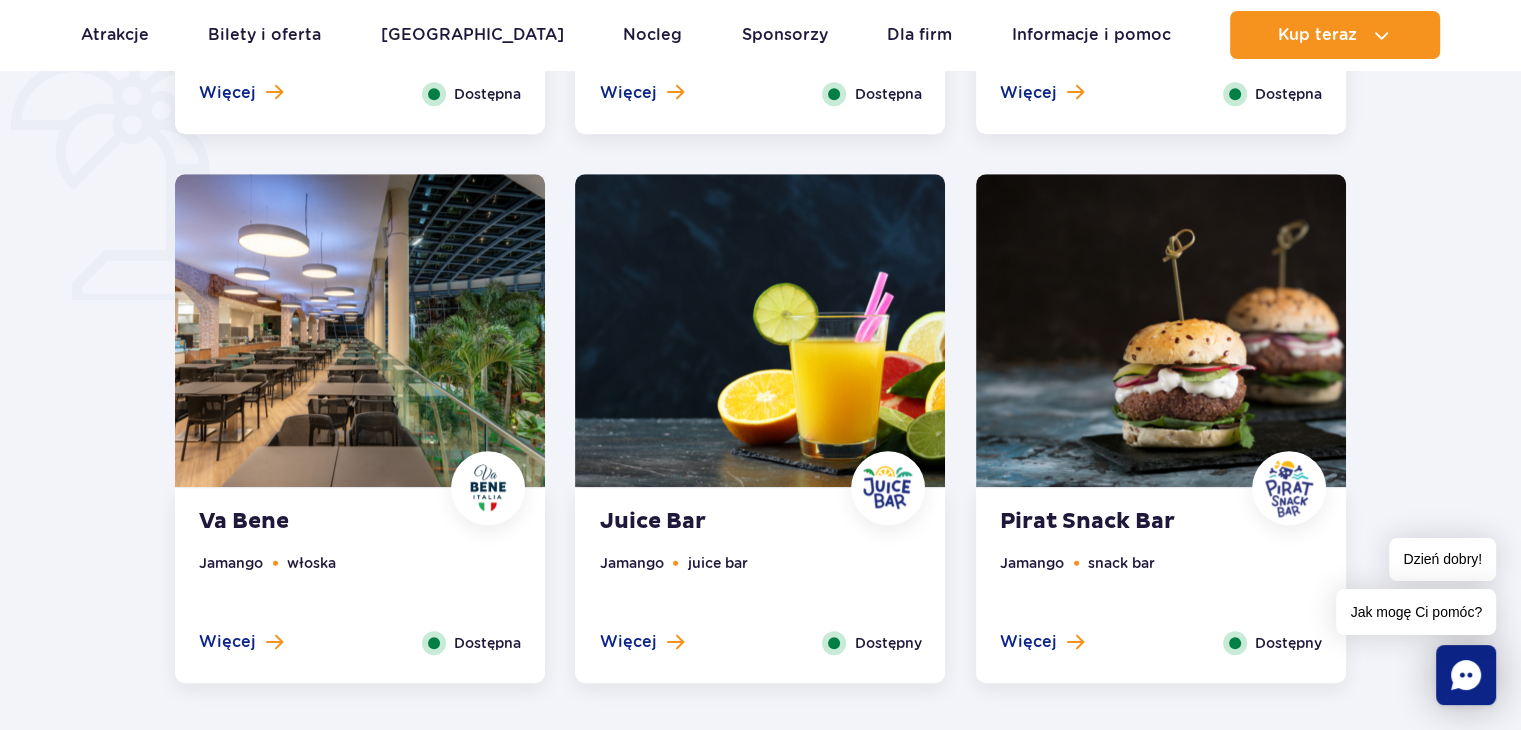 click on "snack bar" at bounding box center [1121, 563] 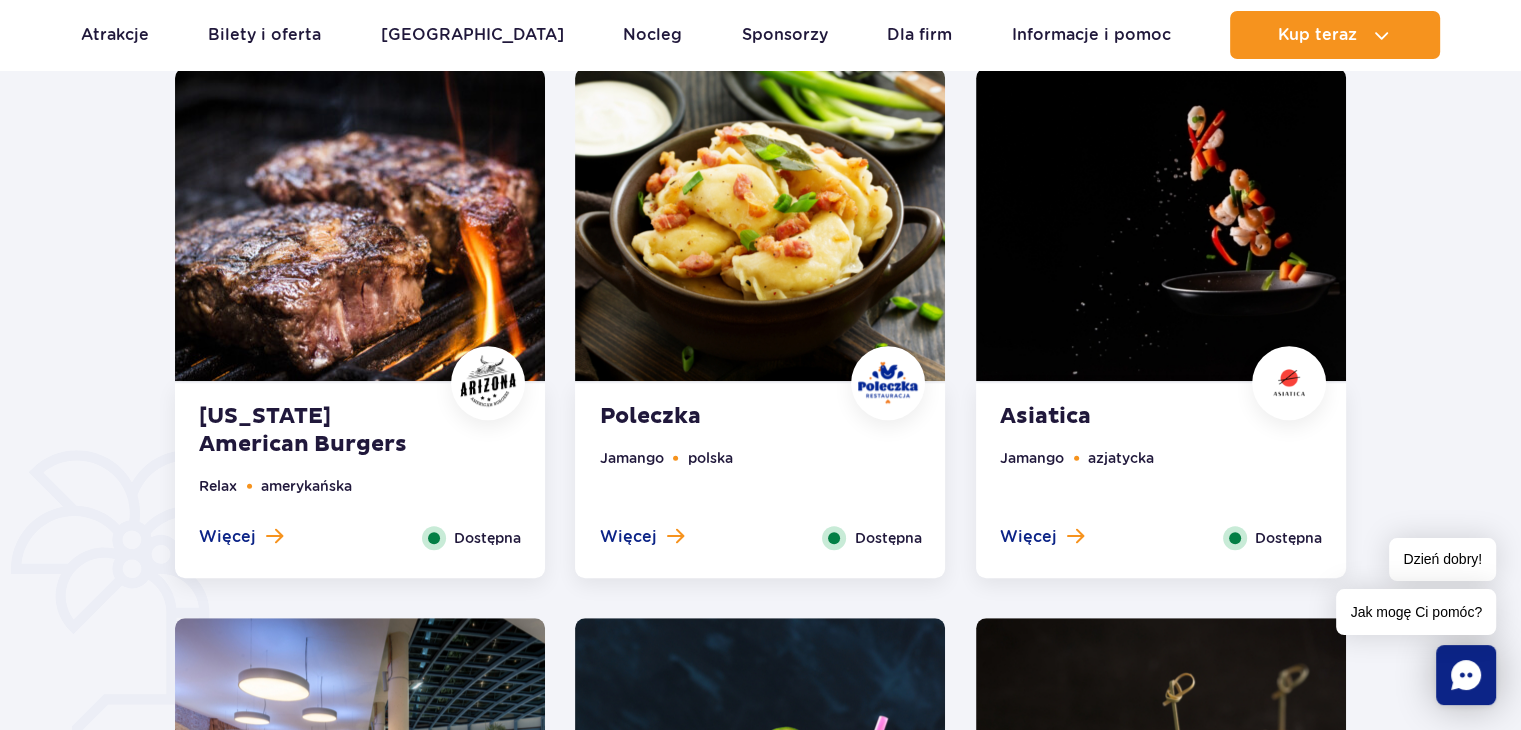 scroll, scrollTop: 1014, scrollLeft: 0, axis: vertical 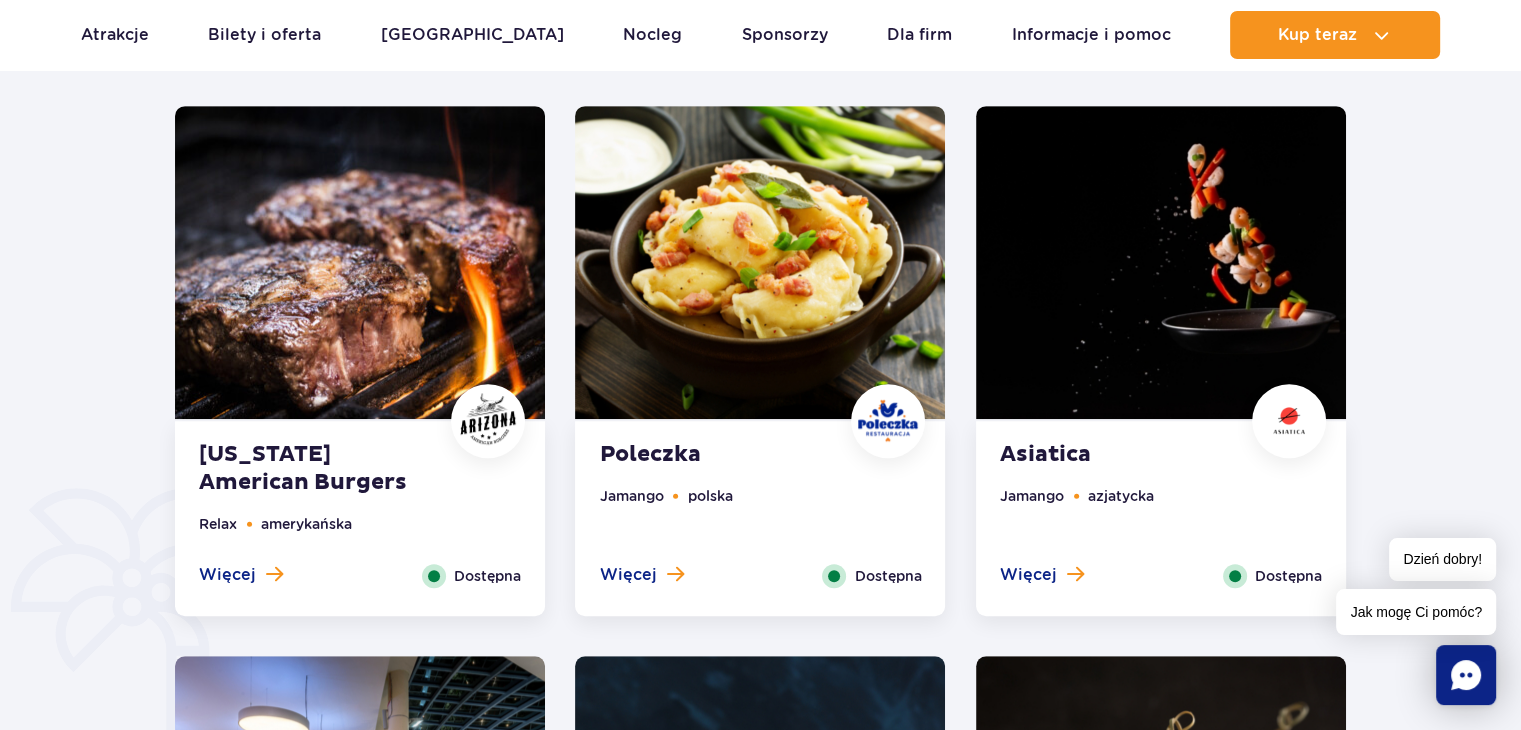 click on "Asiatica" at bounding box center [1121, 455] 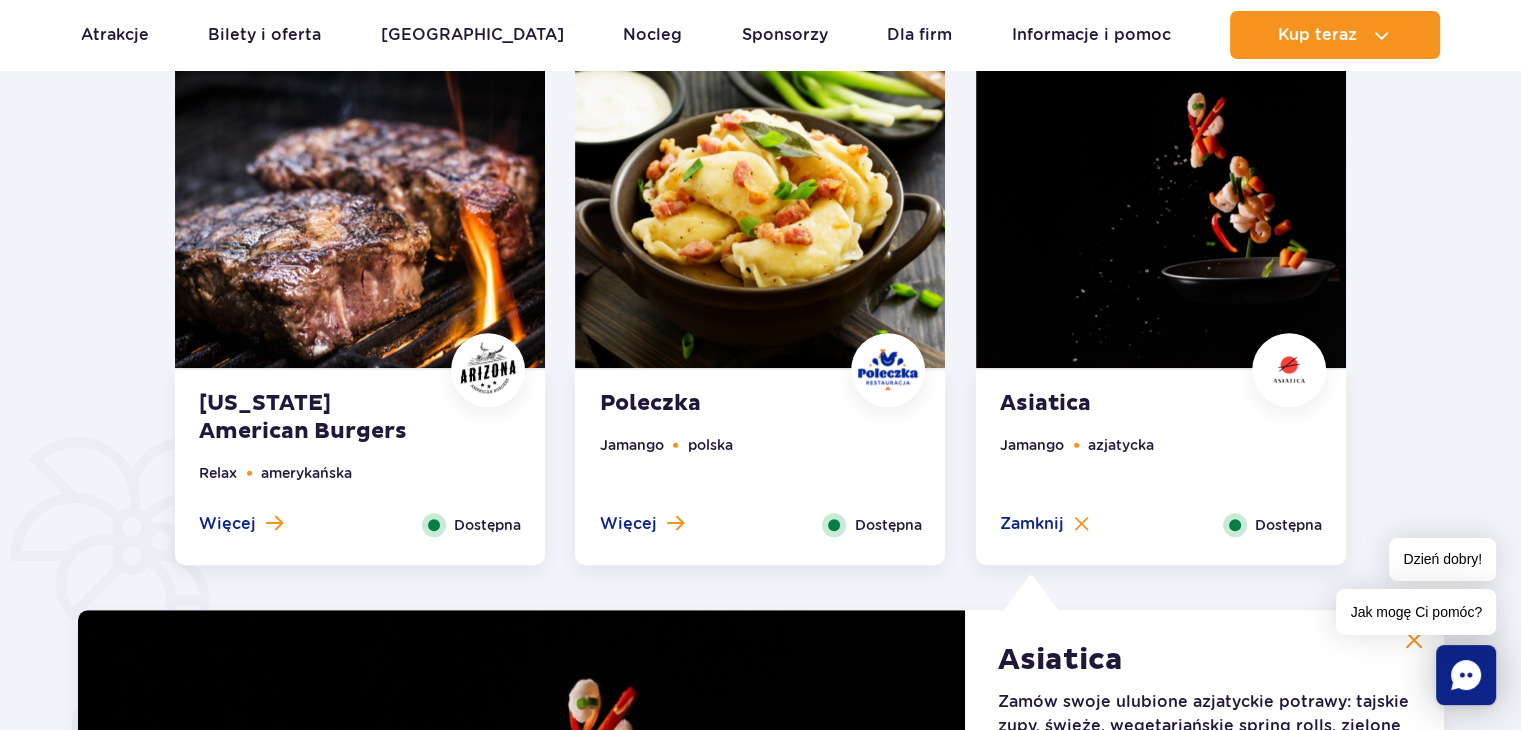 scroll, scrollTop: 1063, scrollLeft: 0, axis: vertical 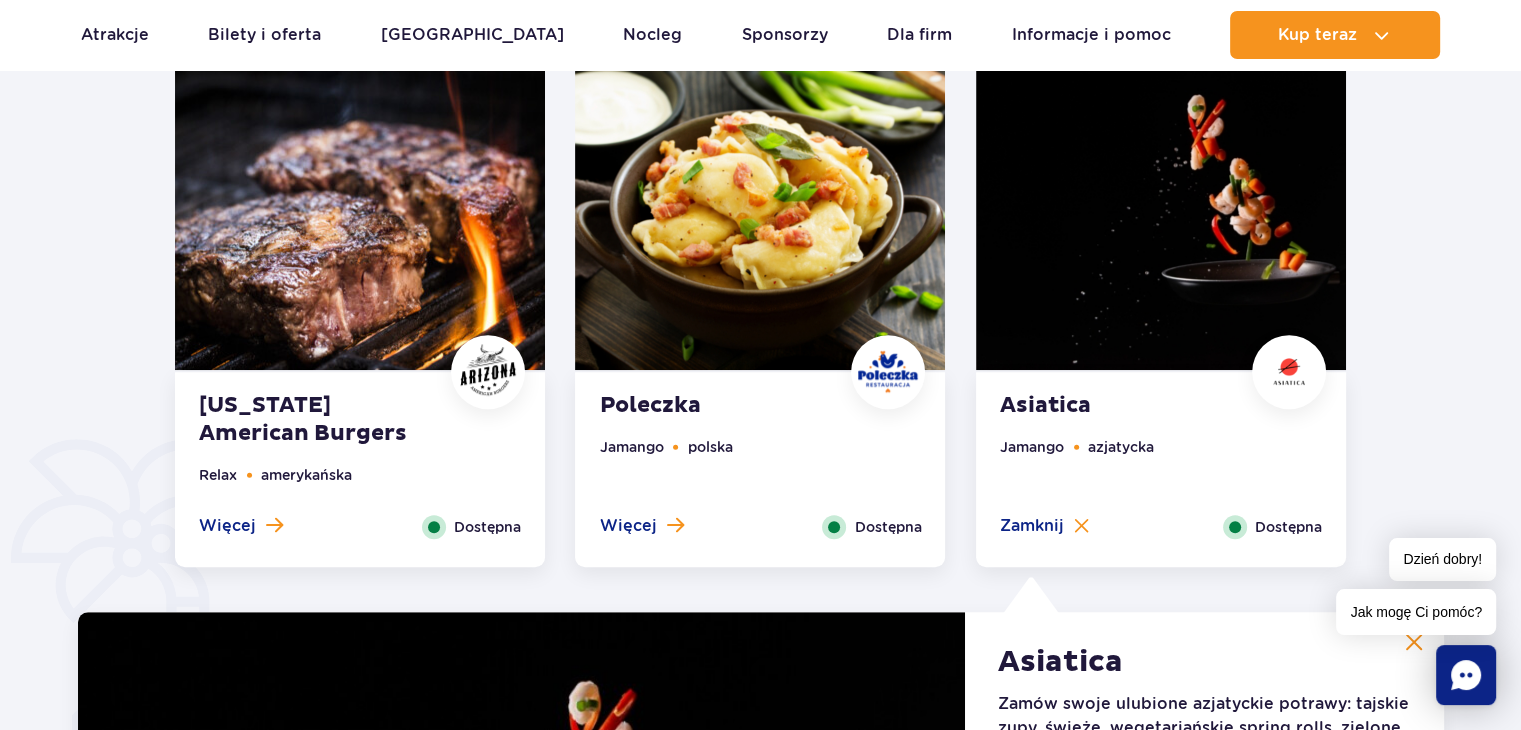 click on "Jamango
polska" at bounding box center [760, 475] 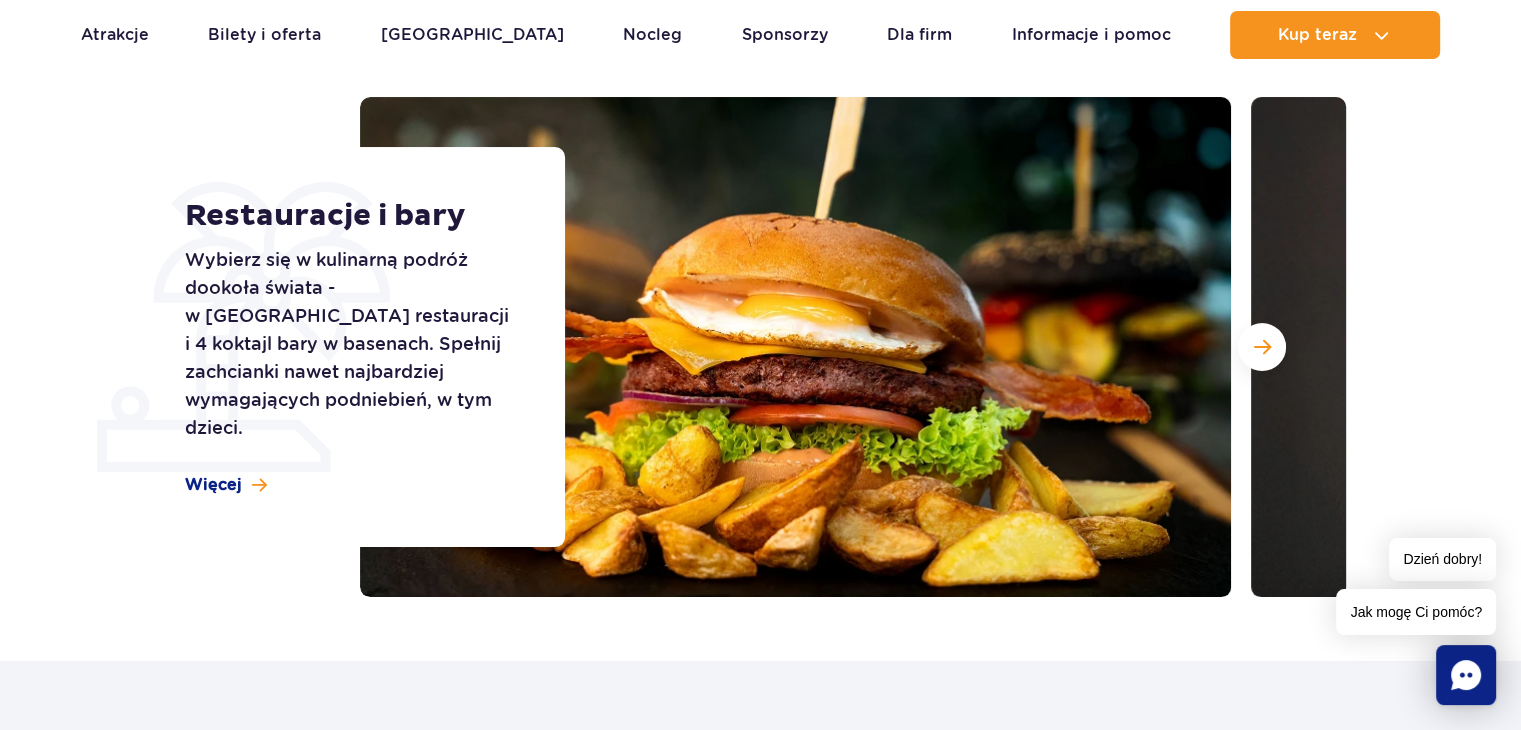 scroll, scrollTop: 248, scrollLeft: 0, axis: vertical 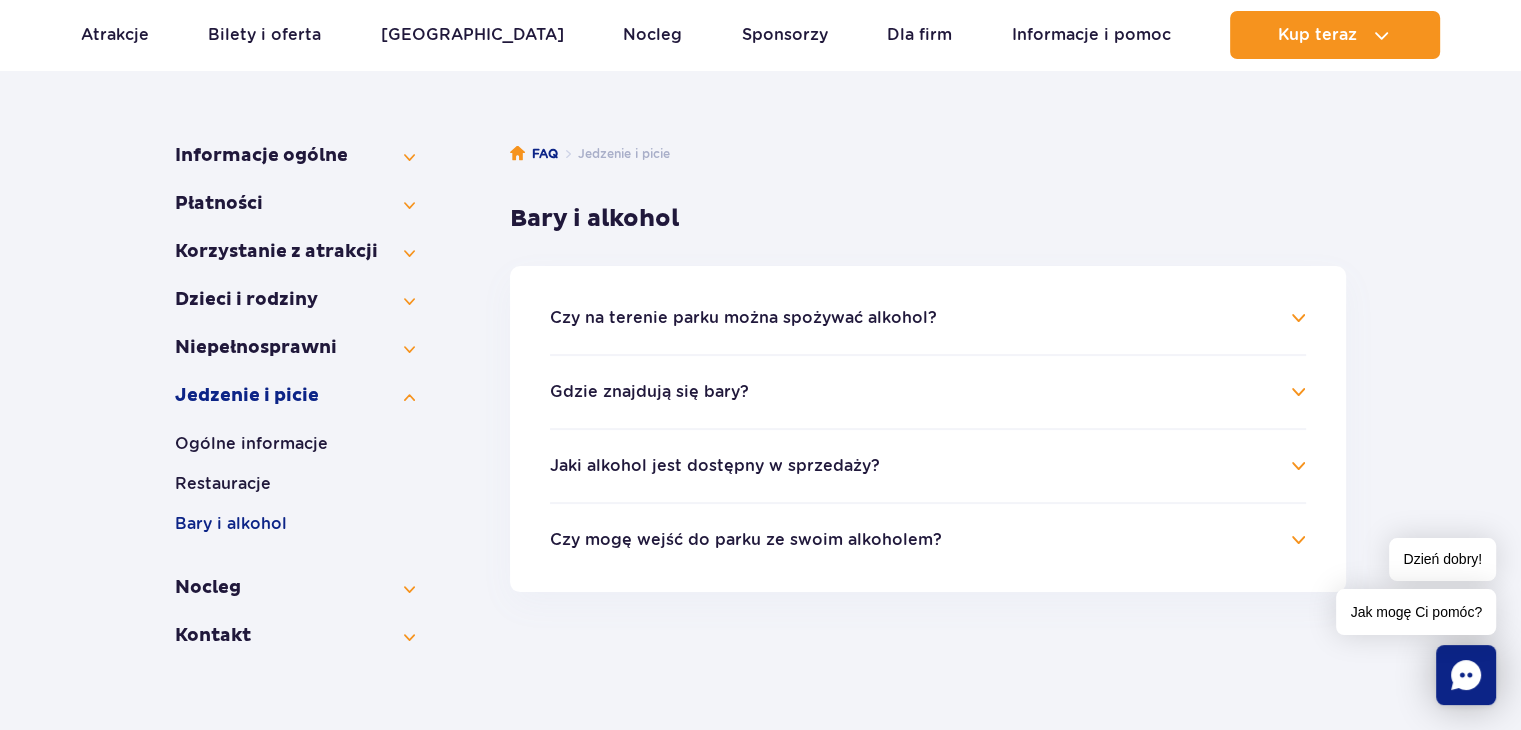 click on "Czy na terenie parku można spożywać alkohol?" at bounding box center (928, 318) 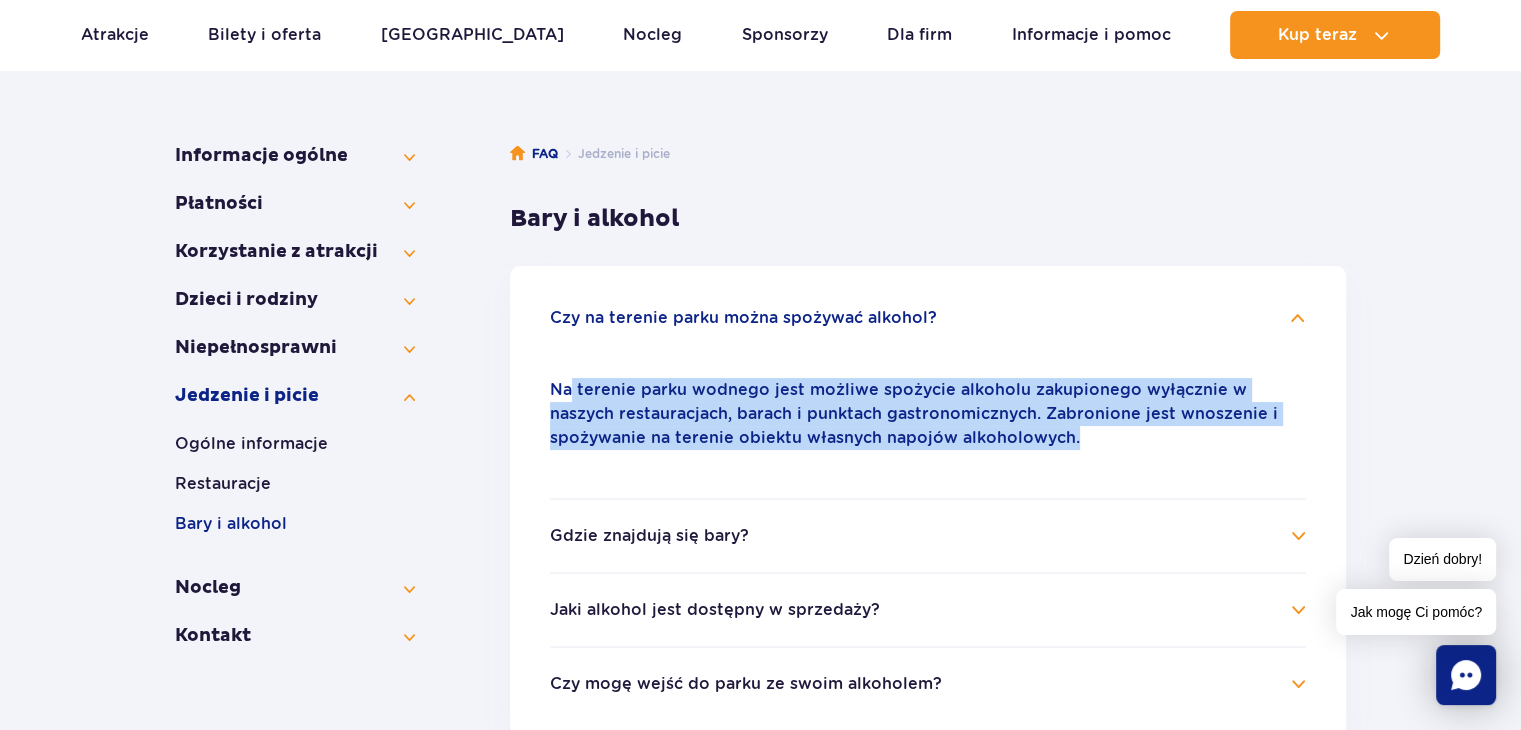 drag, startPoint x: 860, startPoint y: 377, endPoint x: 965, endPoint y: 435, distance: 119.954155 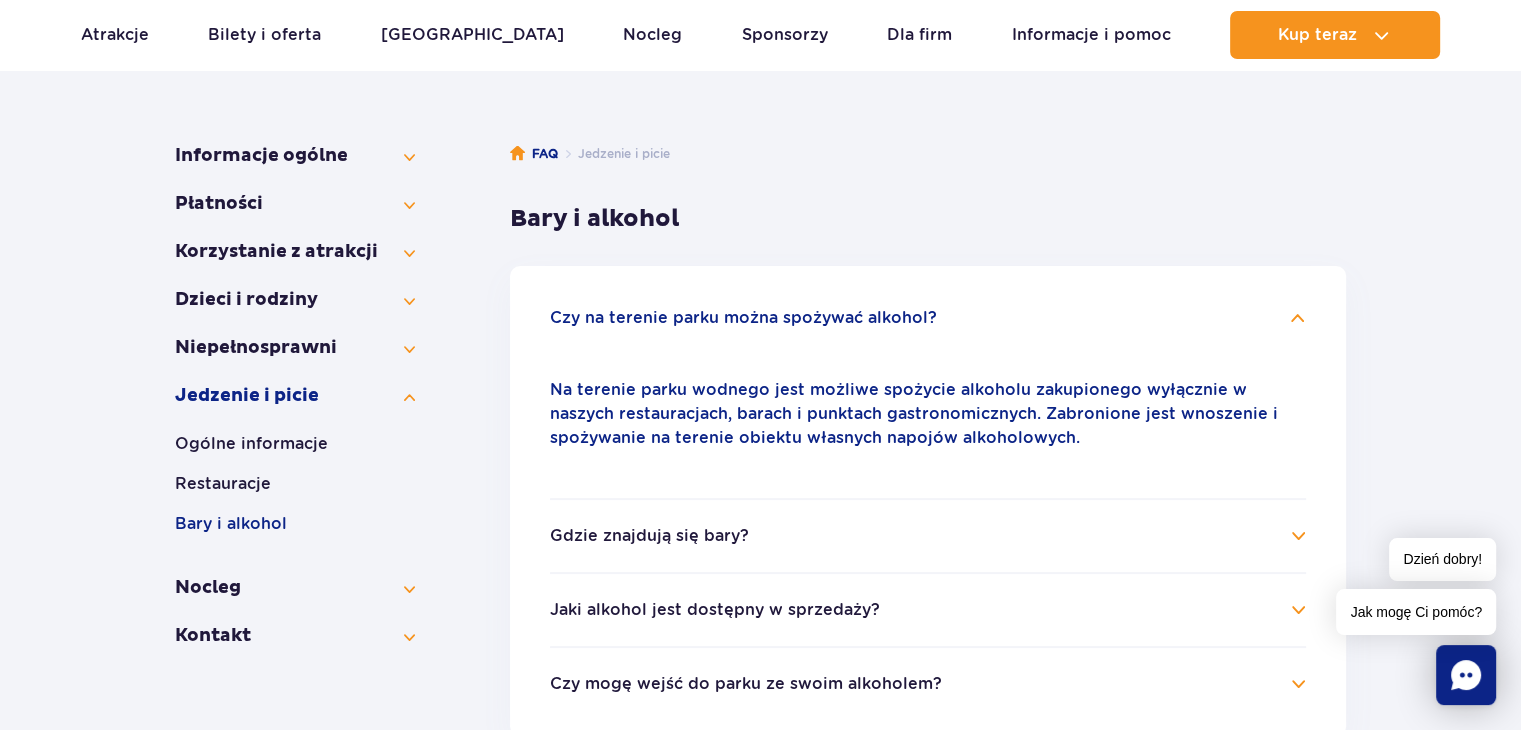 click on "Gdzie znajdują się bary?
Naszych barów szukaj w strefie Jamango: bar w basenie wewnętrznym (czynny cały rok), bar w basenie zewnętrznym oraz Rooftop bar (czynne w okresie letnim). W strefie Relax znajduje się bar w basenie wewnętrznym (czynny cały rok), bar w basenie zewnętrznym (czynny w okresie letnim) oraz Martini Bar (czynny cały rok)." at bounding box center [928, 535] 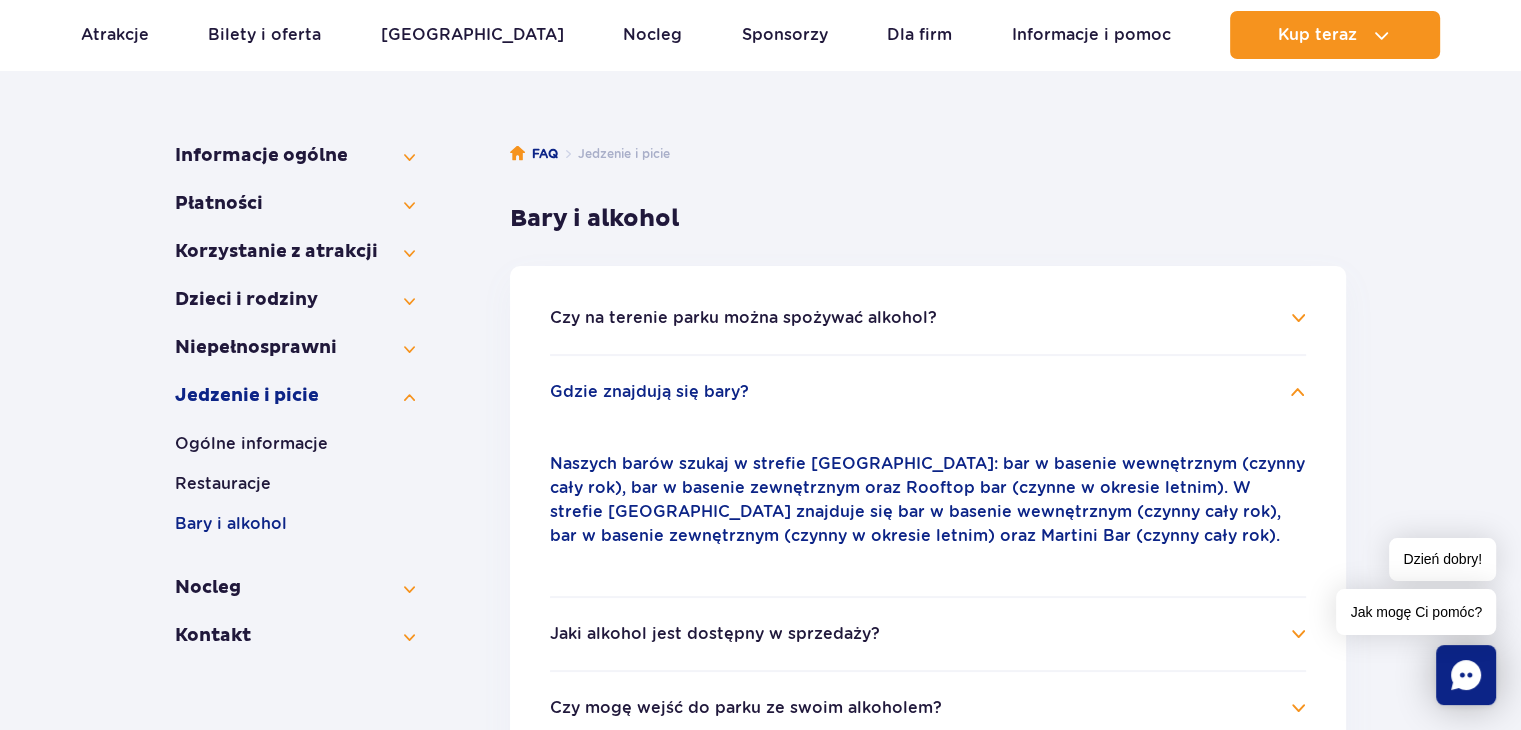scroll, scrollTop: 383, scrollLeft: 0, axis: vertical 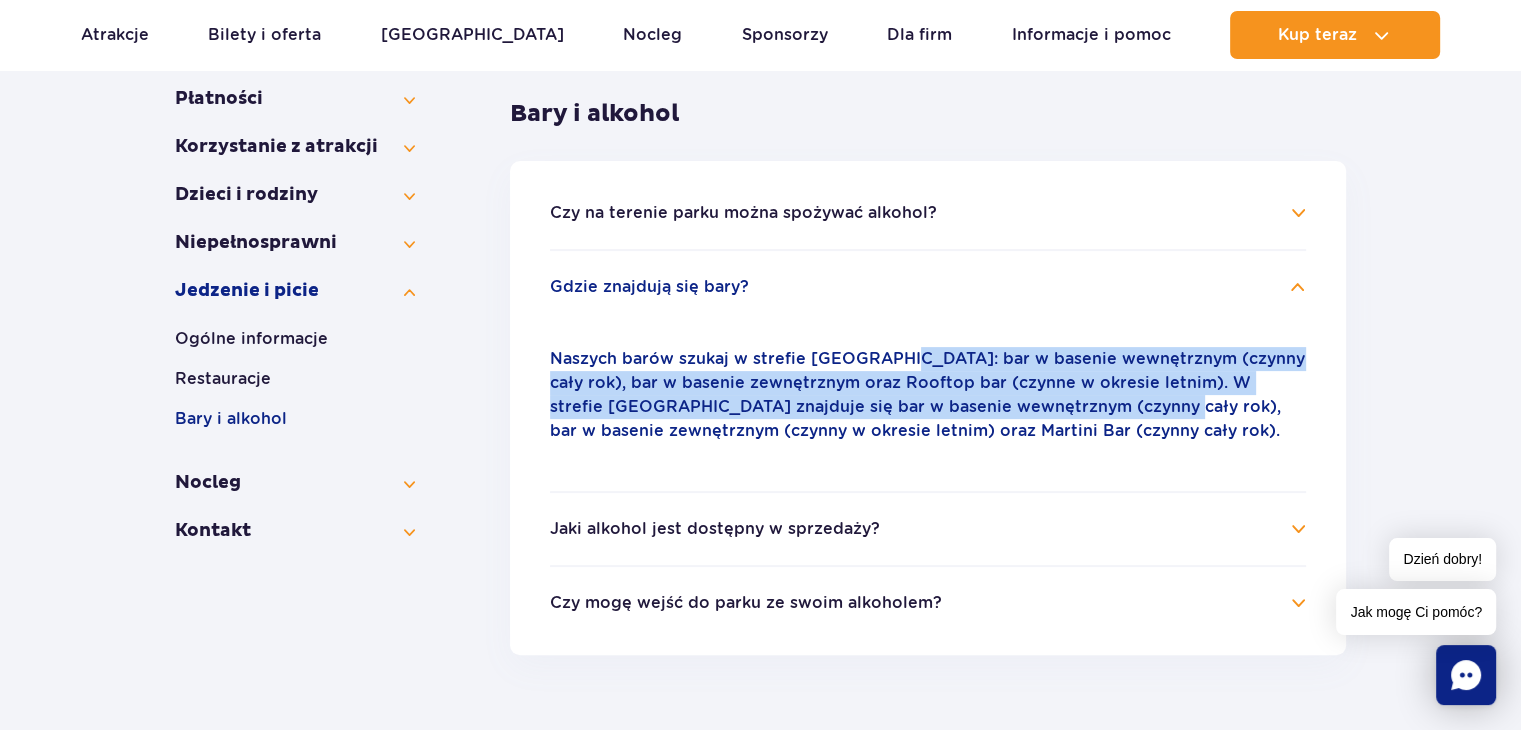 drag, startPoint x: 907, startPoint y: 357, endPoint x: 1076, endPoint y: 400, distance: 174.38463 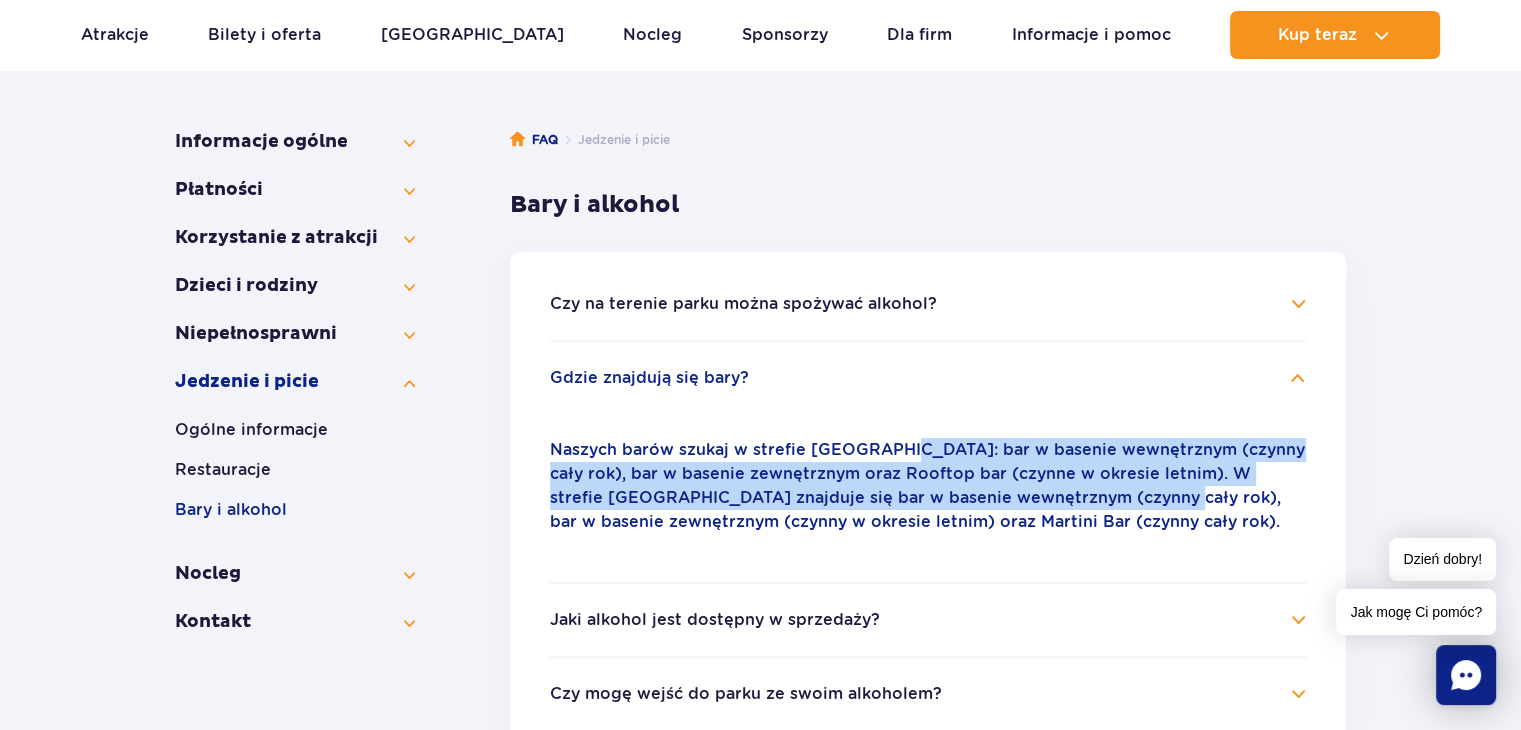 scroll, scrollTop: 284, scrollLeft: 0, axis: vertical 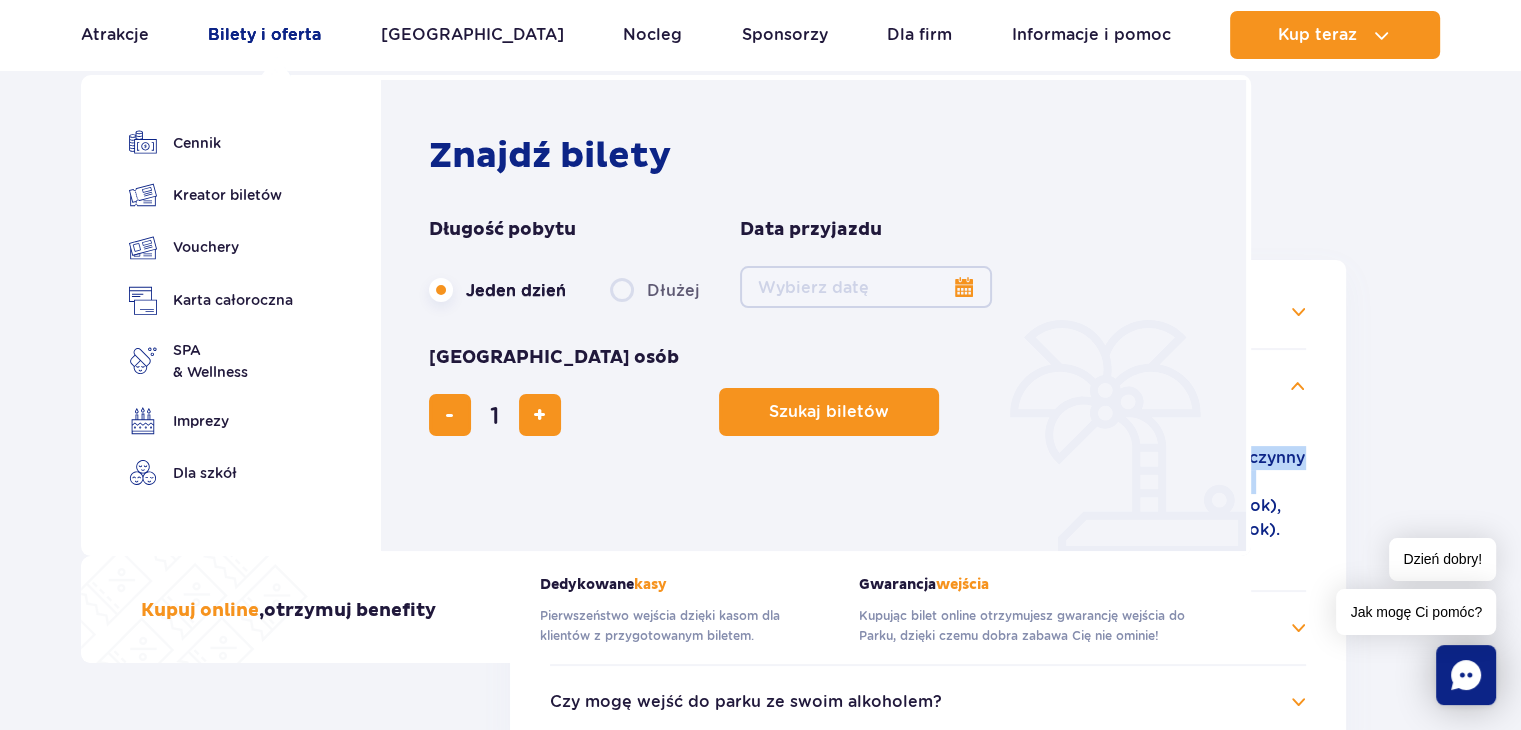 click on "Bilety i oferta" at bounding box center [264, 35] 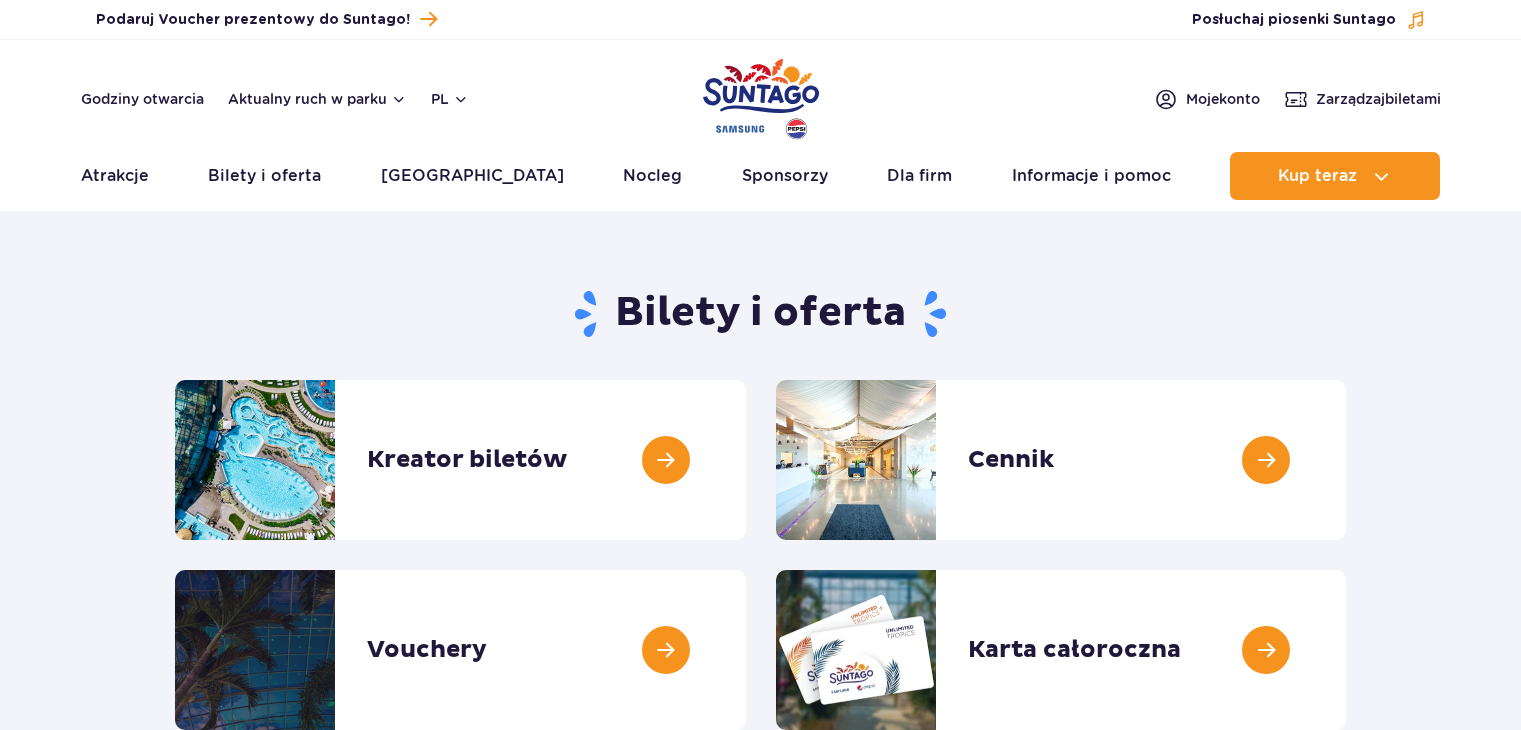 scroll, scrollTop: 0, scrollLeft: 0, axis: both 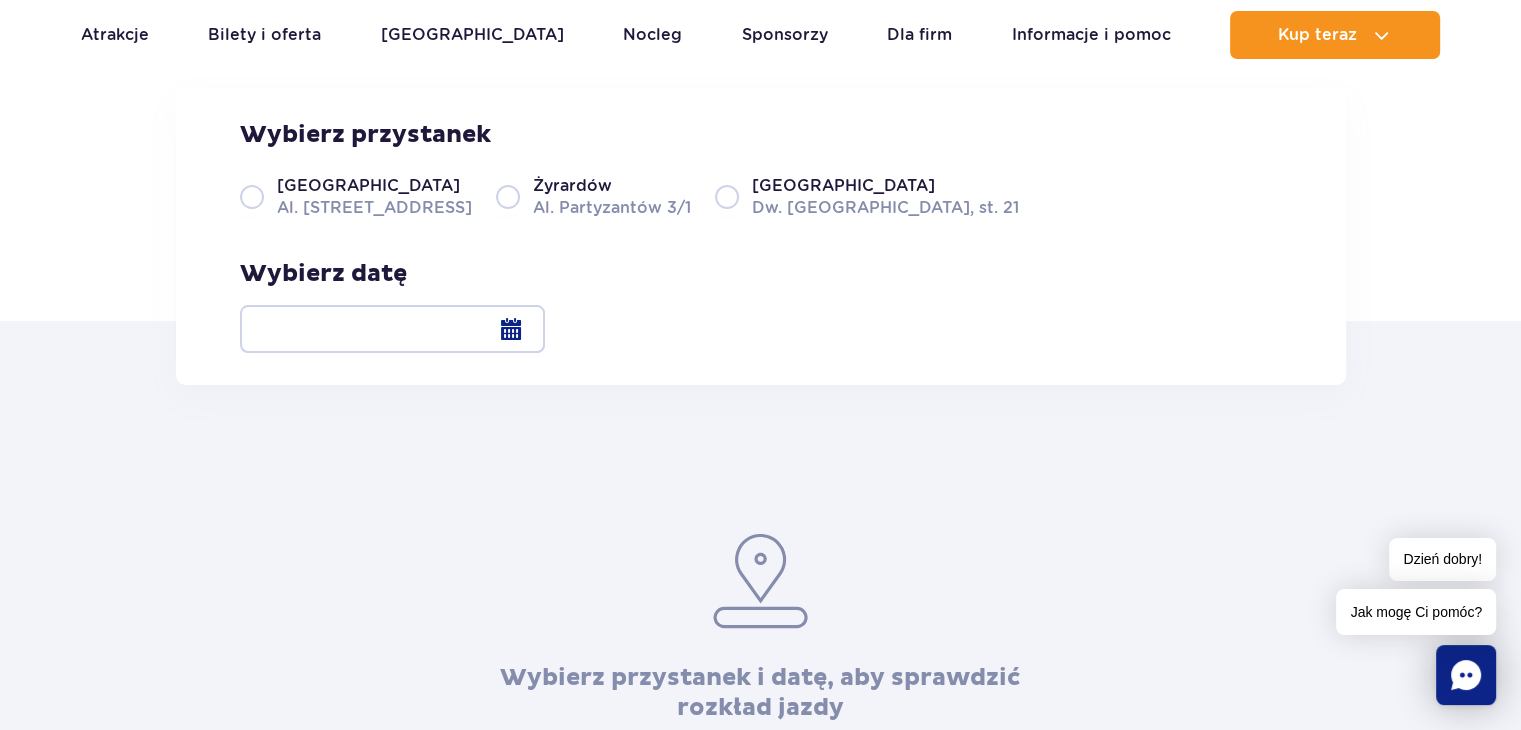 click on "Warszawa Al. [STREET_ADDRESS]" at bounding box center (356, 196) 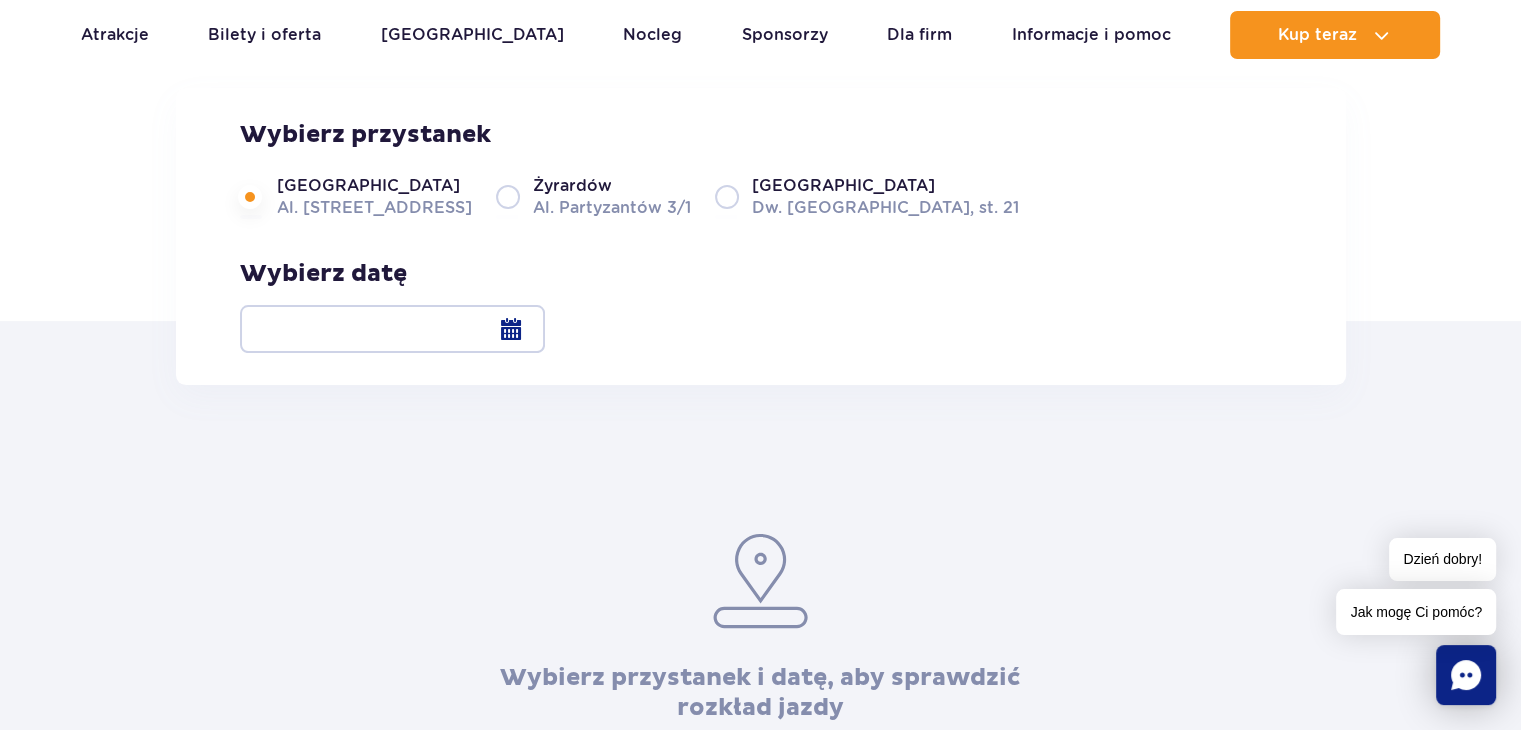 click at bounding box center [392, 329] 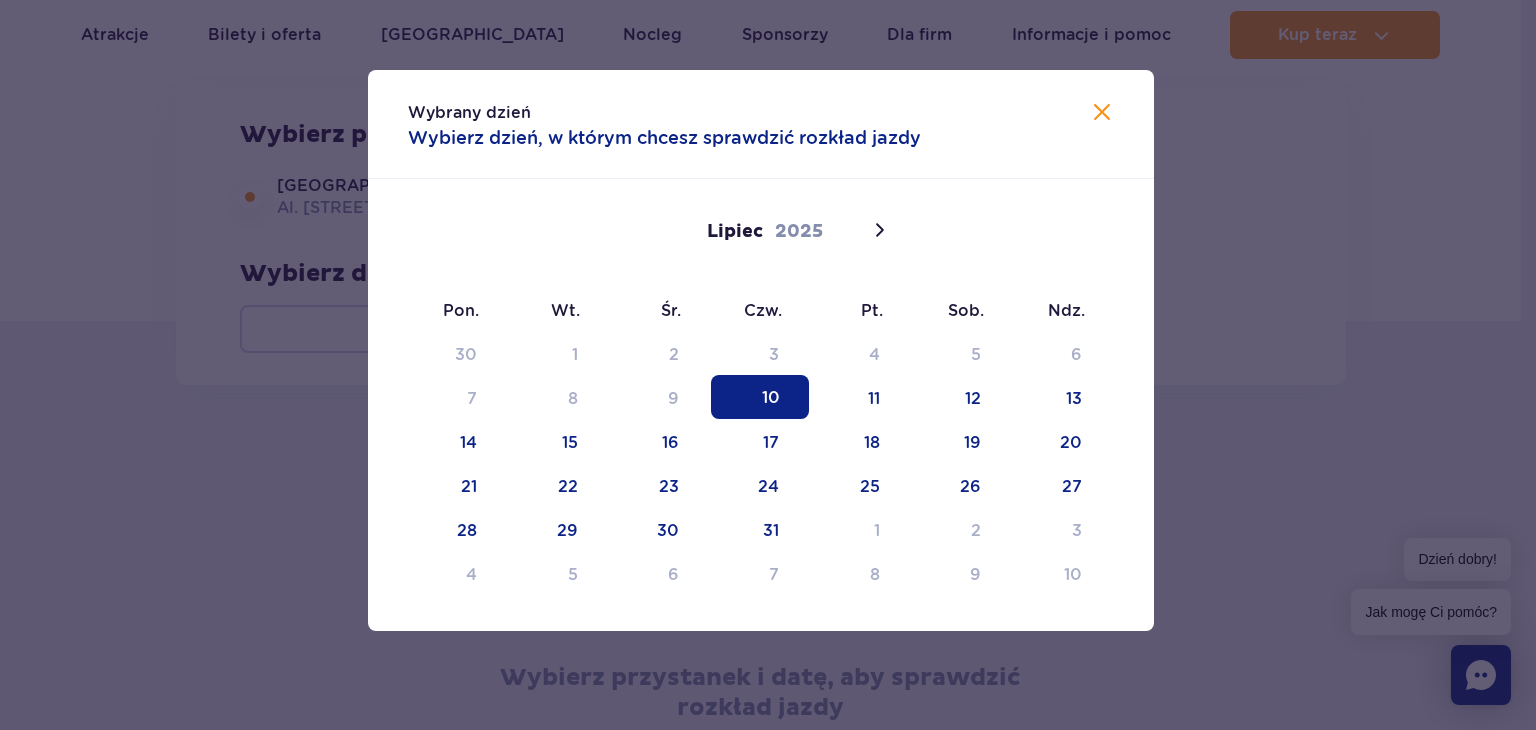 click on "30 1 2 3 4 5 6 7 8 9 10 11 12 13 14 15 16 17 18 19 20 21 22 23 24 25 26 27 28 29 30 31 1 2 3 4 5 6 7 8 9 10" at bounding box center [761, 463] 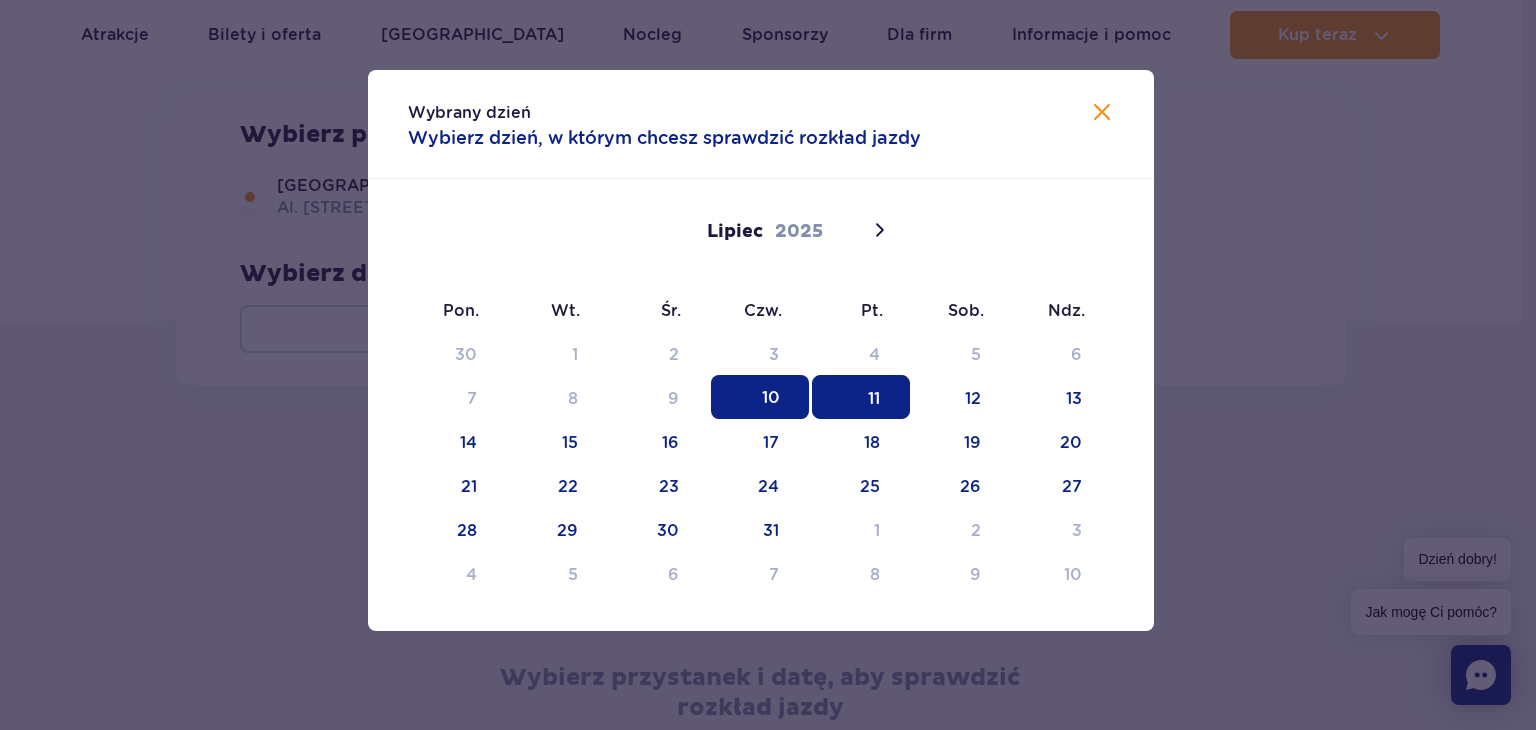 click on "11" at bounding box center (861, 397) 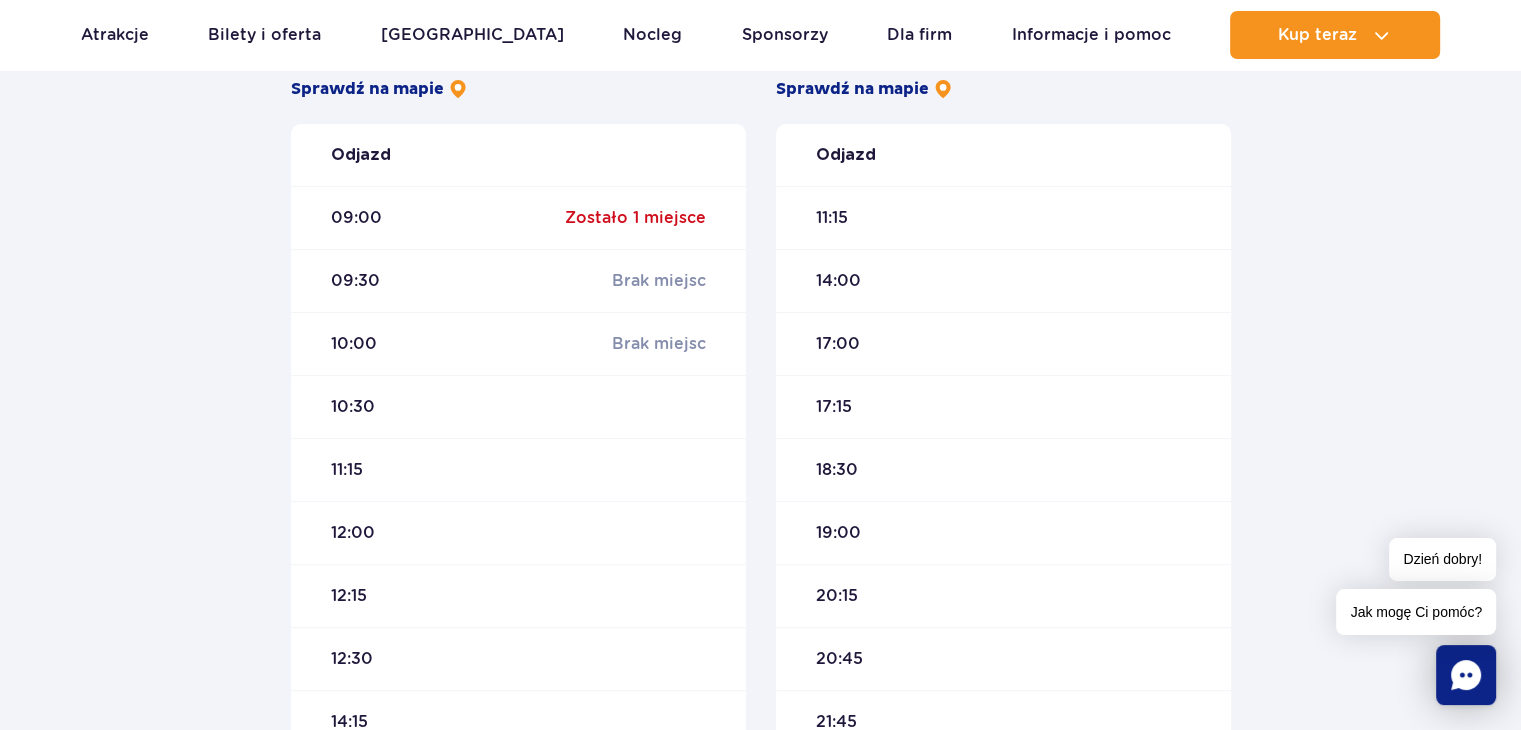 scroll, scrollTop: 666, scrollLeft: 0, axis: vertical 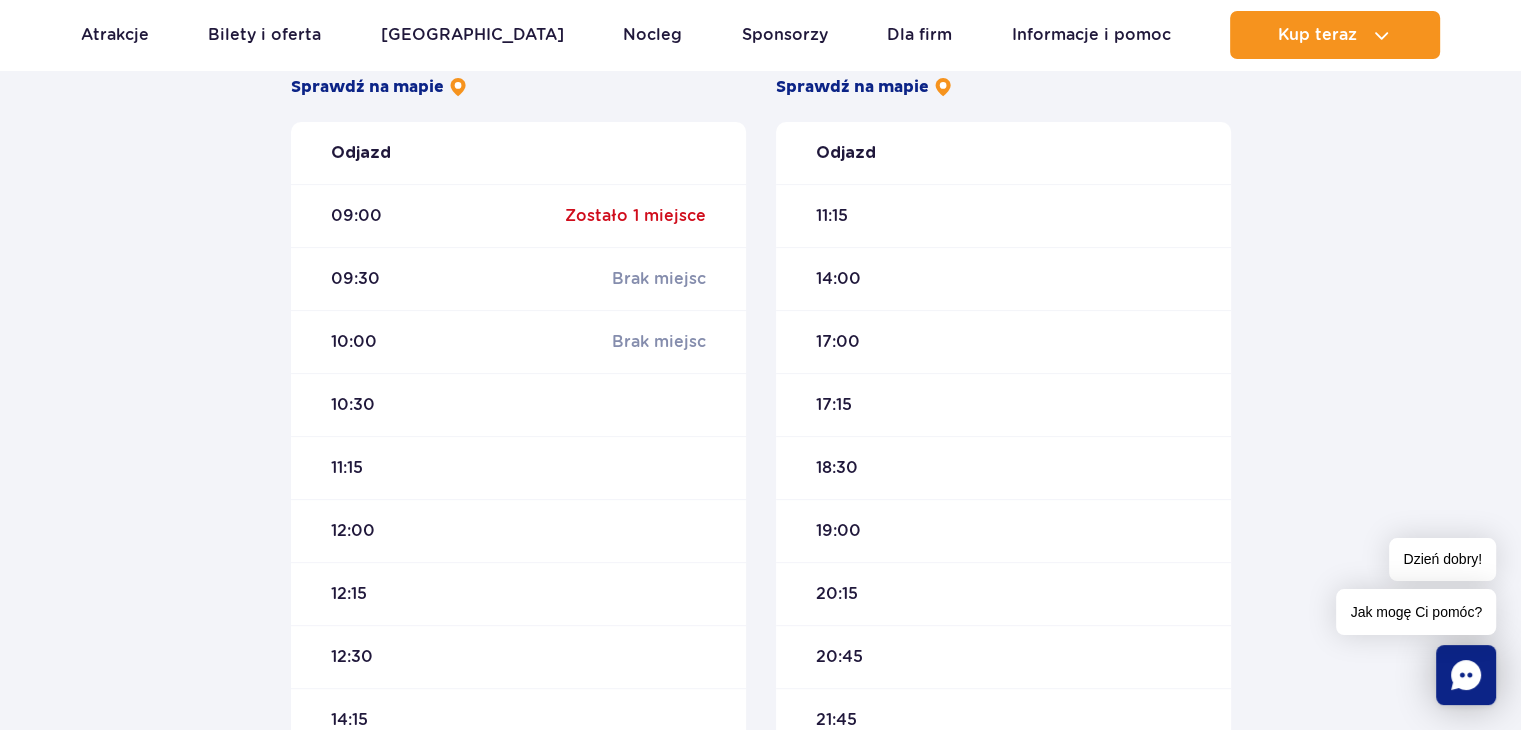 click on "Warszawa Suntago Czas podróży :   około   55  min Sprawdź na mapie   Odjazd 09:00 Zostało 1 miejsce 09:30 Brak miejsc 10:00 Brak miejsc 10:30 11:15 12:00 12:15 12:30 14:15 15:15 16:15 Suntago Warszawa Czas podróży :   około   55  min Sprawdź na mapie   Odjazd 11:15 14:00 17:00 17:15 18:30 19:00 20:15 20:45 21:45 22:15 Zostało 1 miejsce Zaplanuj  zabawę  w Suntago! Kup bilety do Suntago Kup bilety na autobus" at bounding box center (760, 517) 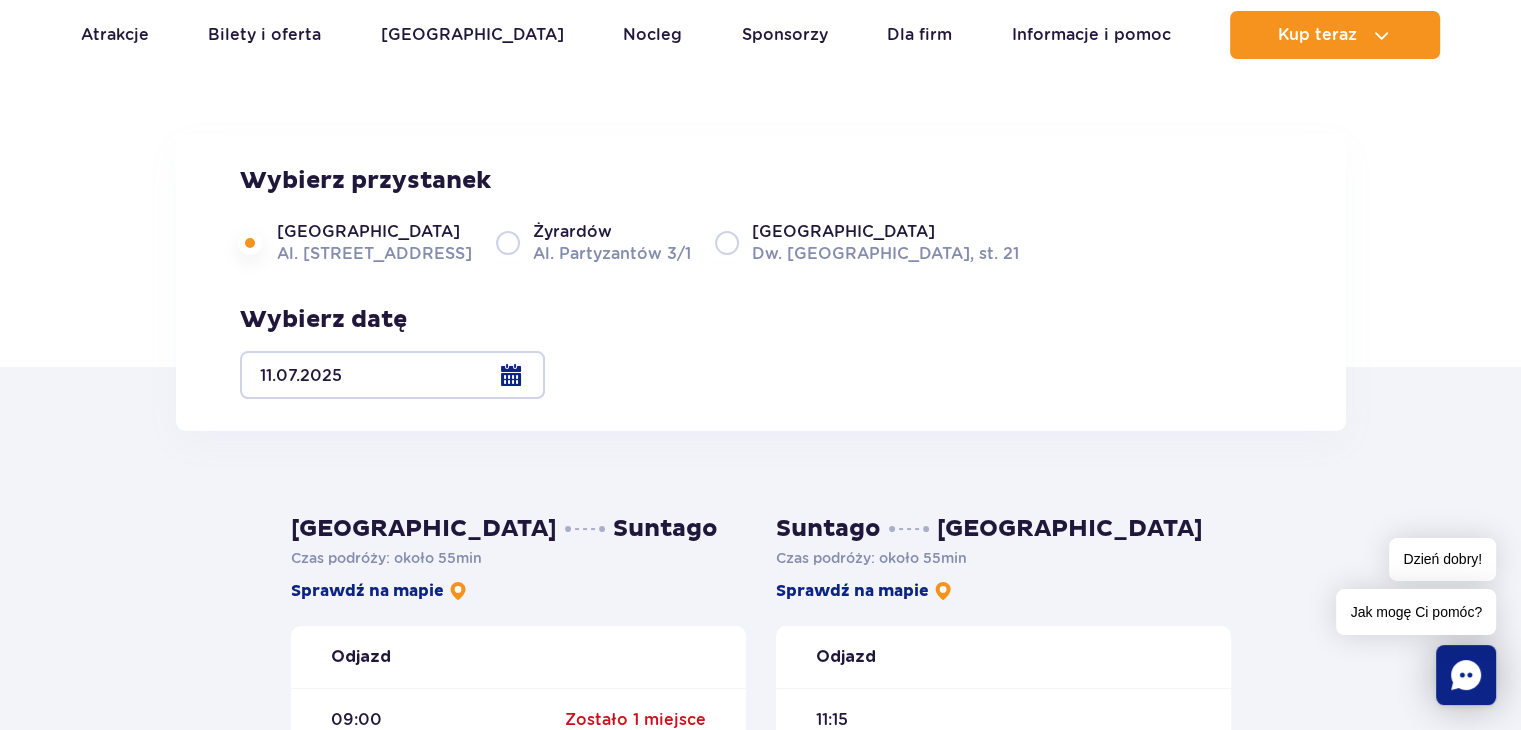 scroll, scrollTop: 0, scrollLeft: 0, axis: both 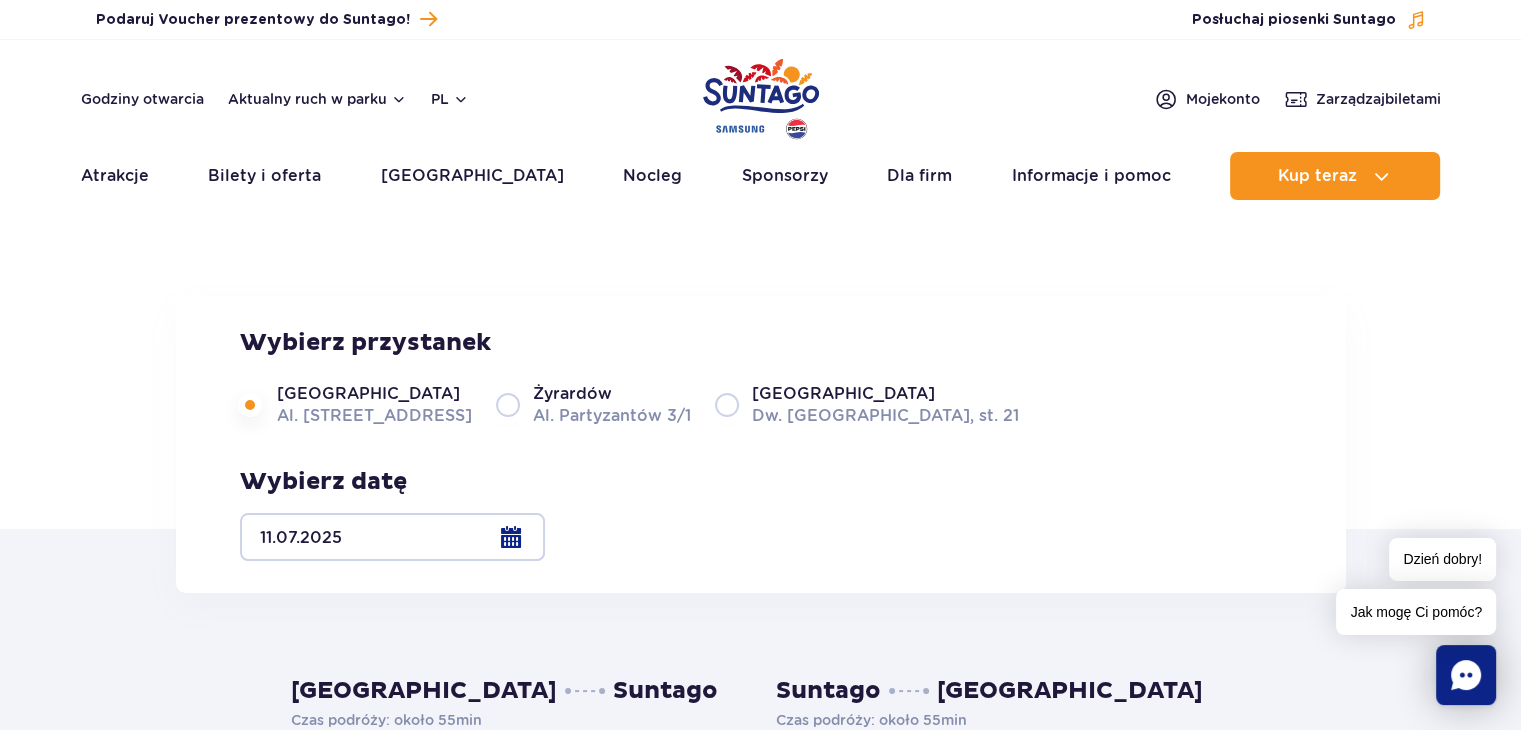 drag, startPoint x: 518, startPoint y: 337, endPoint x: 1187, endPoint y: 360, distance: 669.39526 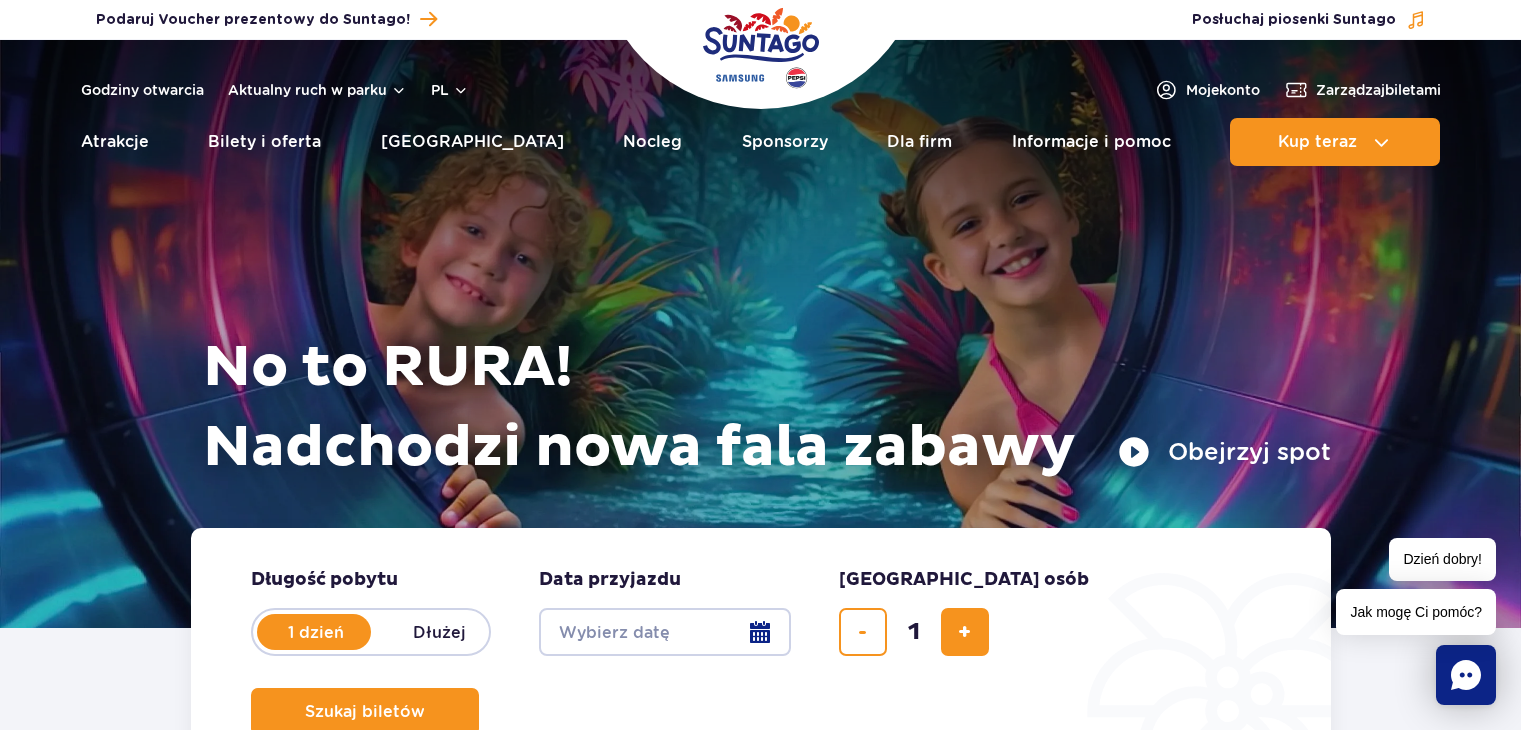 scroll, scrollTop: 0, scrollLeft: 0, axis: both 